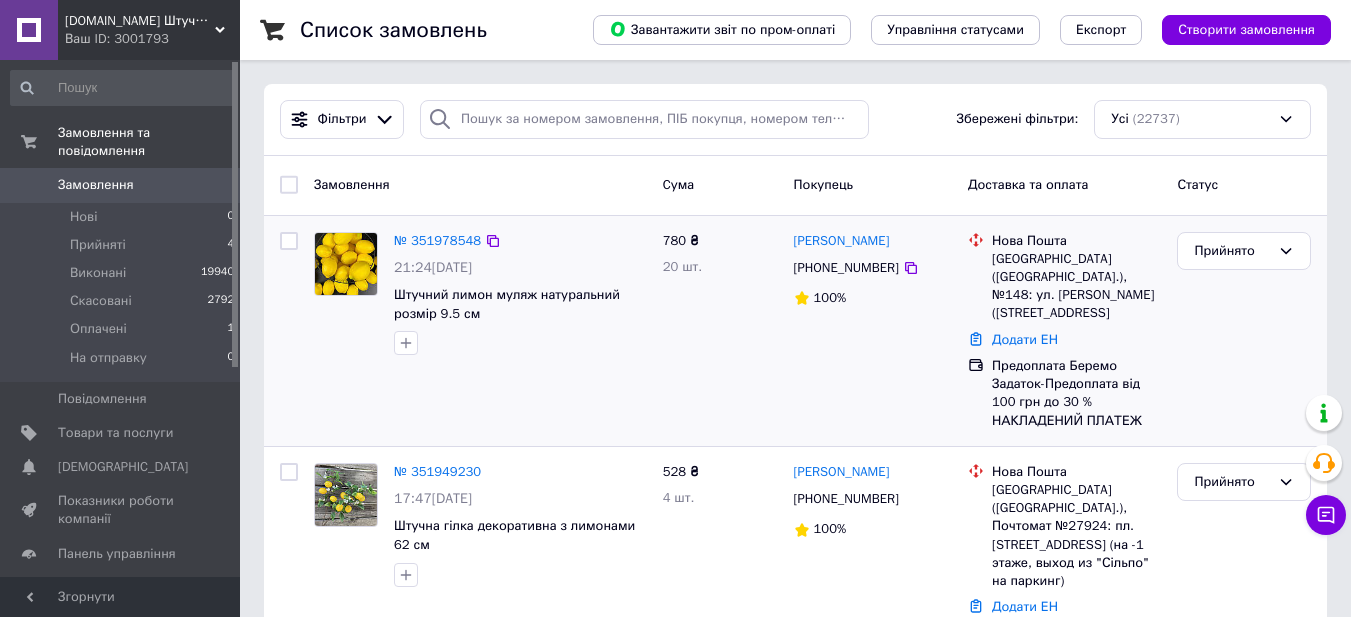 scroll, scrollTop: 0, scrollLeft: 0, axis: both 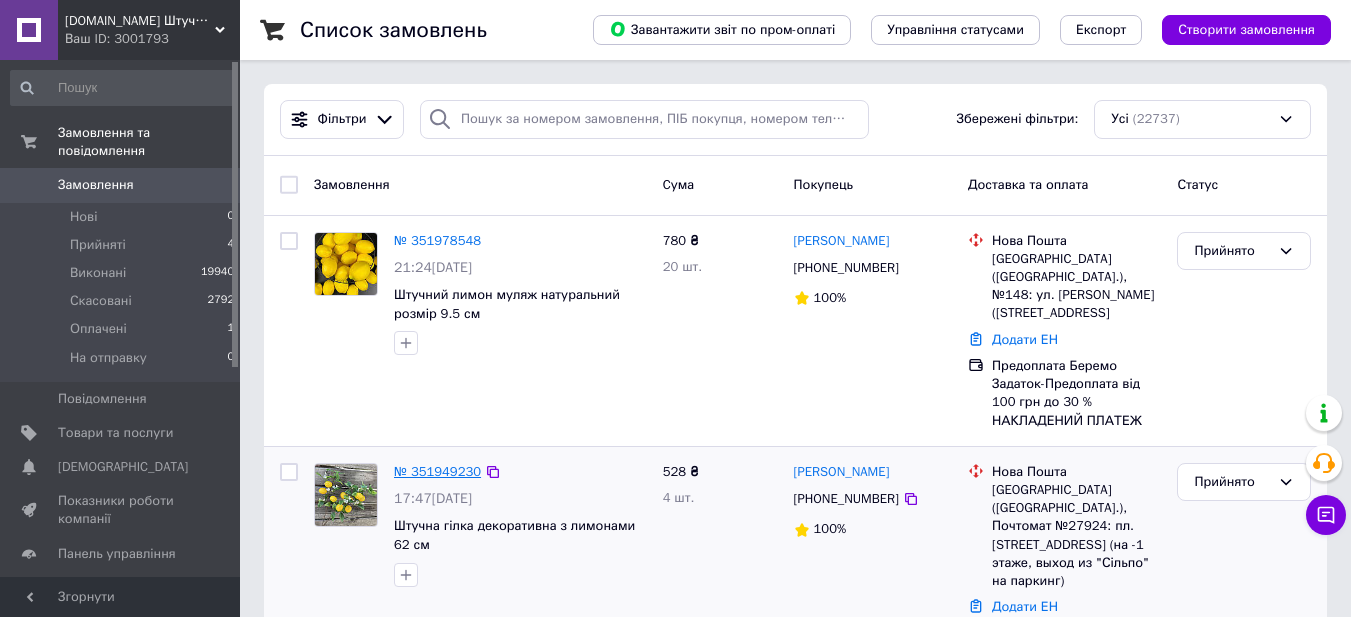 click on "№ 351949230" at bounding box center (437, 471) 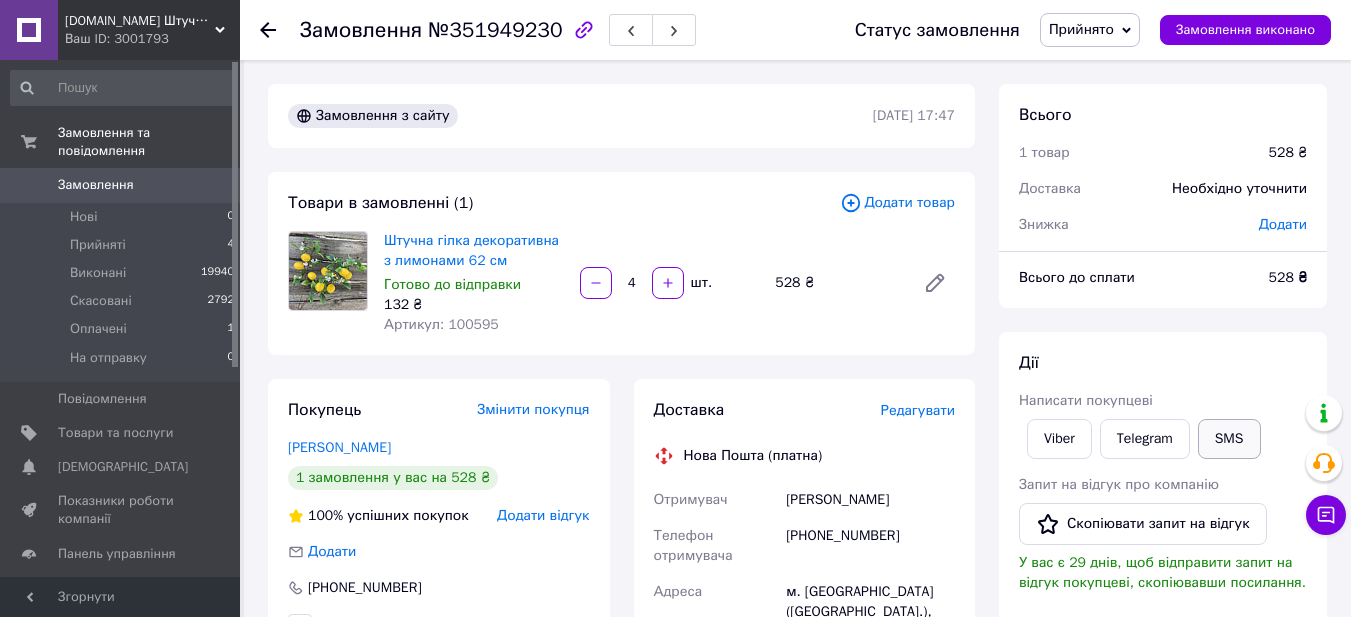 click on "SMS" at bounding box center (1229, 439) 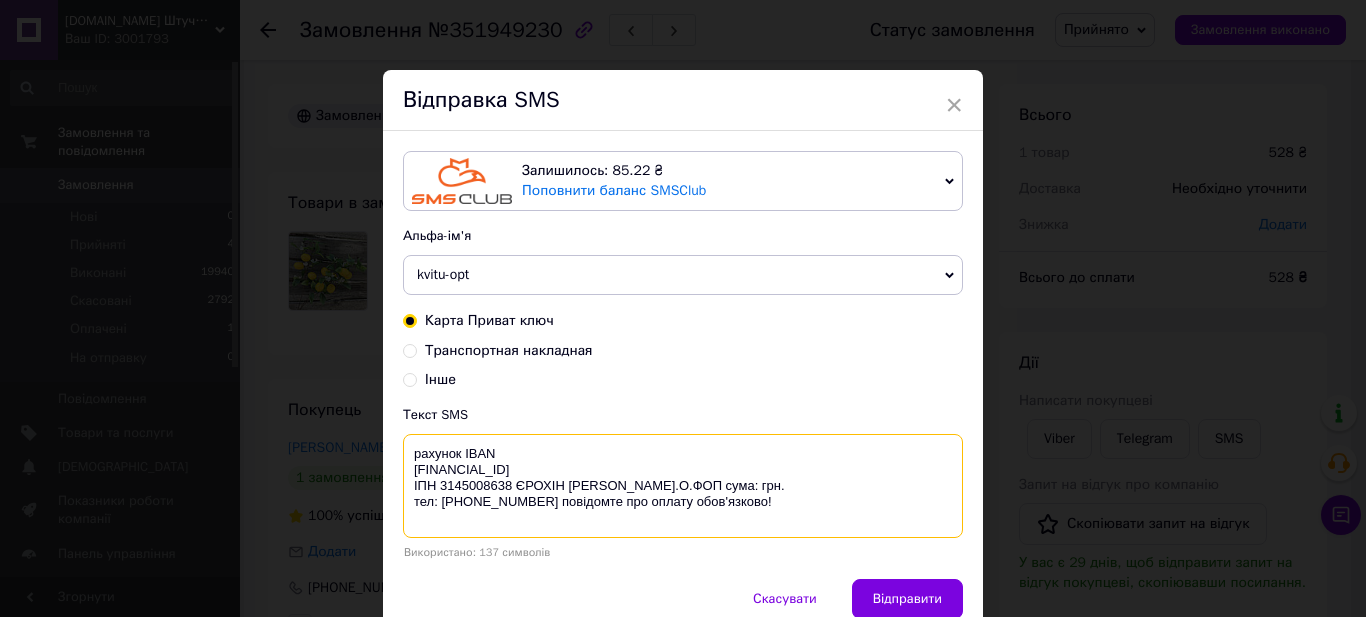 click on "рахунок IBAN
UA473052990000026004035910465
ІПН 3145008638 ЄРОХIН О.О.ФОП сума: грн.
тел: +380665524464 повідомте про оплату обов'язково!" at bounding box center [683, 486] 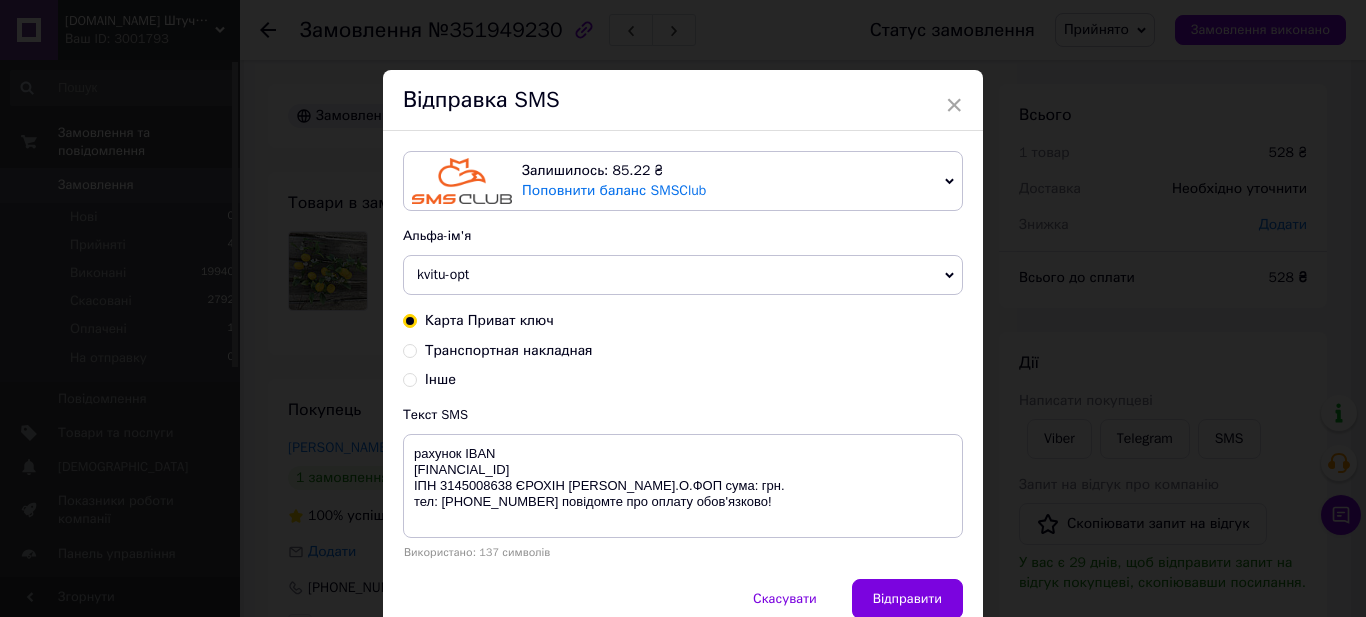 click on "× Відправка SMS Залишилось: 85.22 ₴ Поповнити баланс SMSClub Підключити LetsAds Альфа-ім'я  kvitu-opt VashZakaz Shop Zakaz Оновити список альфа-імен Карта Приват ключ Транспортная накладная Інше Текст SMS рахунок IBAN
UA473052990000026004035910465
ІПН 3145008638 ЄРОХIН О.О.ФОП сума: грн.
тел: +380665524464 повідомте про оплату обов'язково! Використано: 137 символів Скасувати   Відправити" at bounding box center [683, 308] 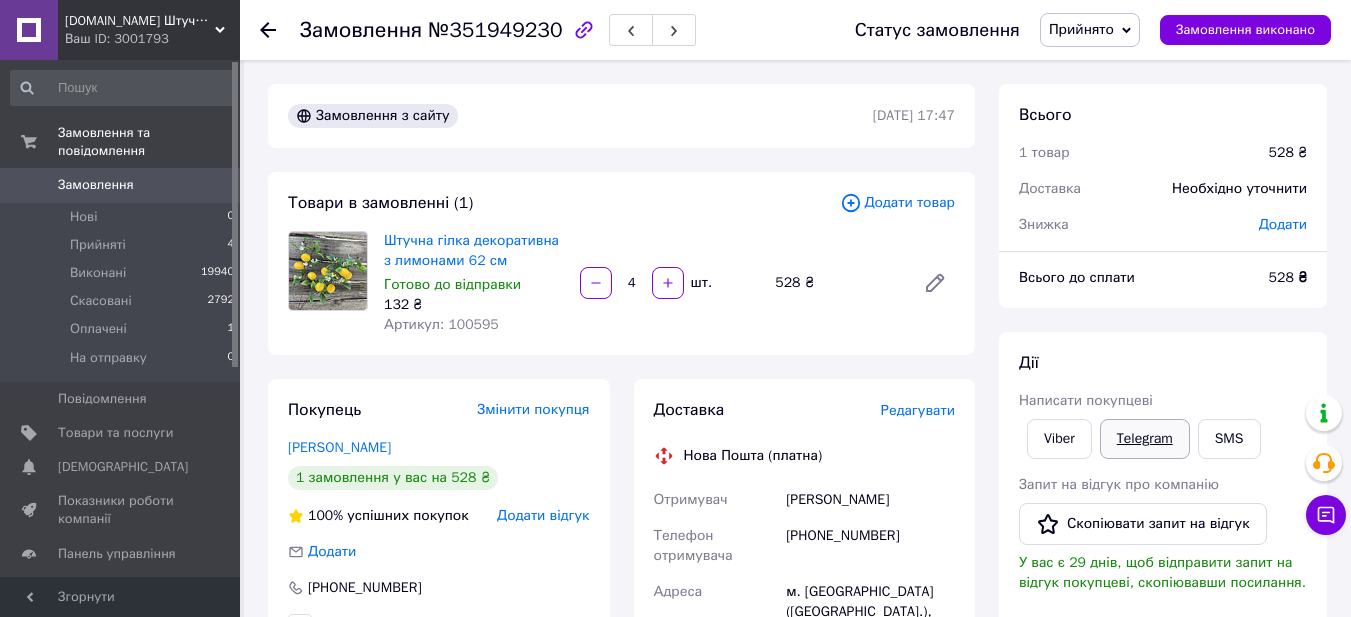 click on "Telegram" at bounding box center (1145, 439) 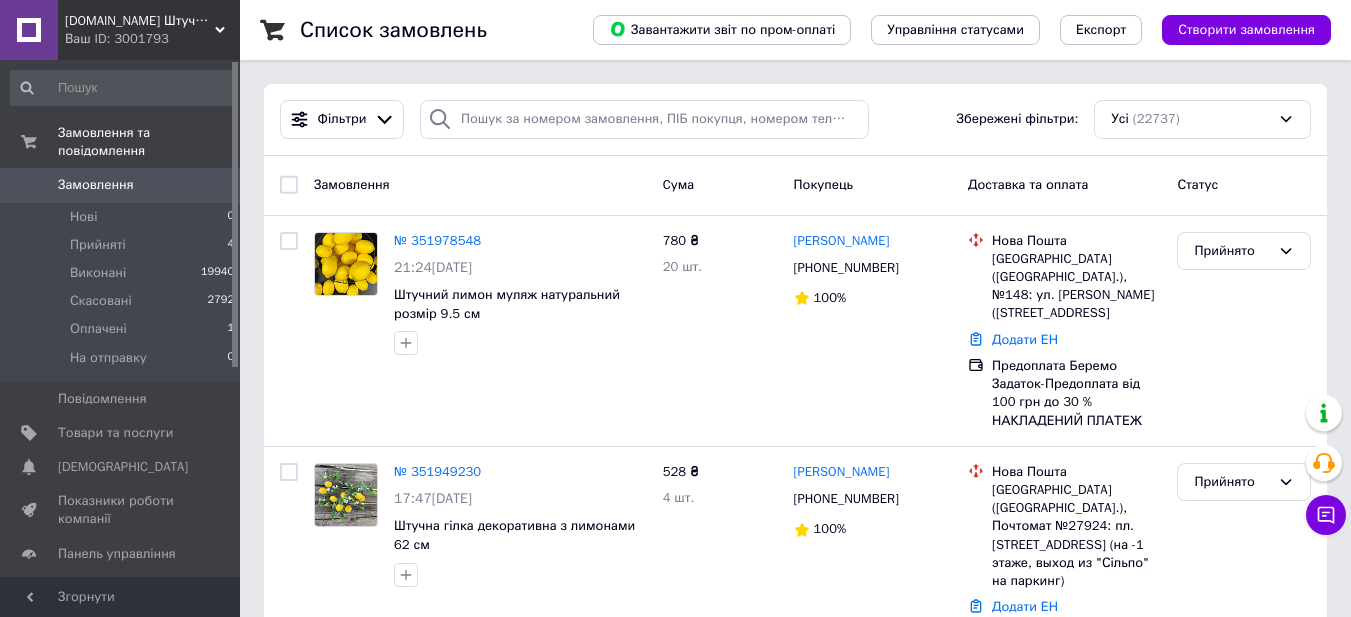 scroll, scrollTop: 333, scrollLeft: 0, axis: vertical 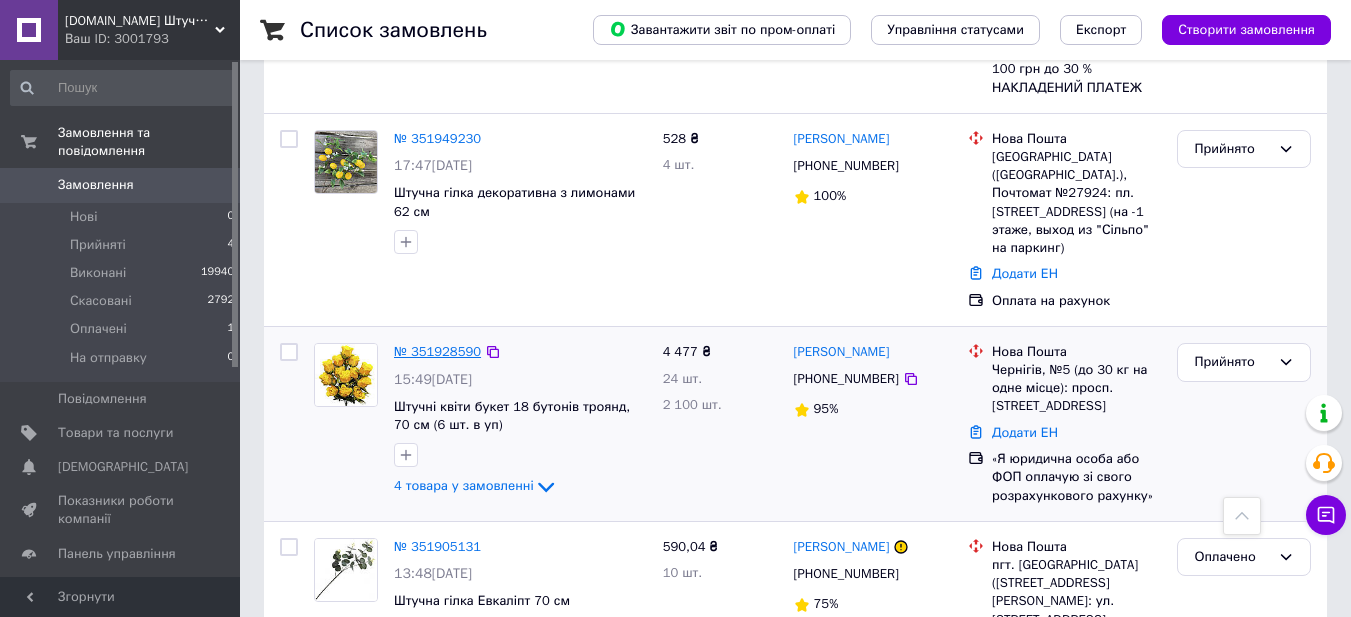 click on "№ 351928590" at bounding box center [437, 351] 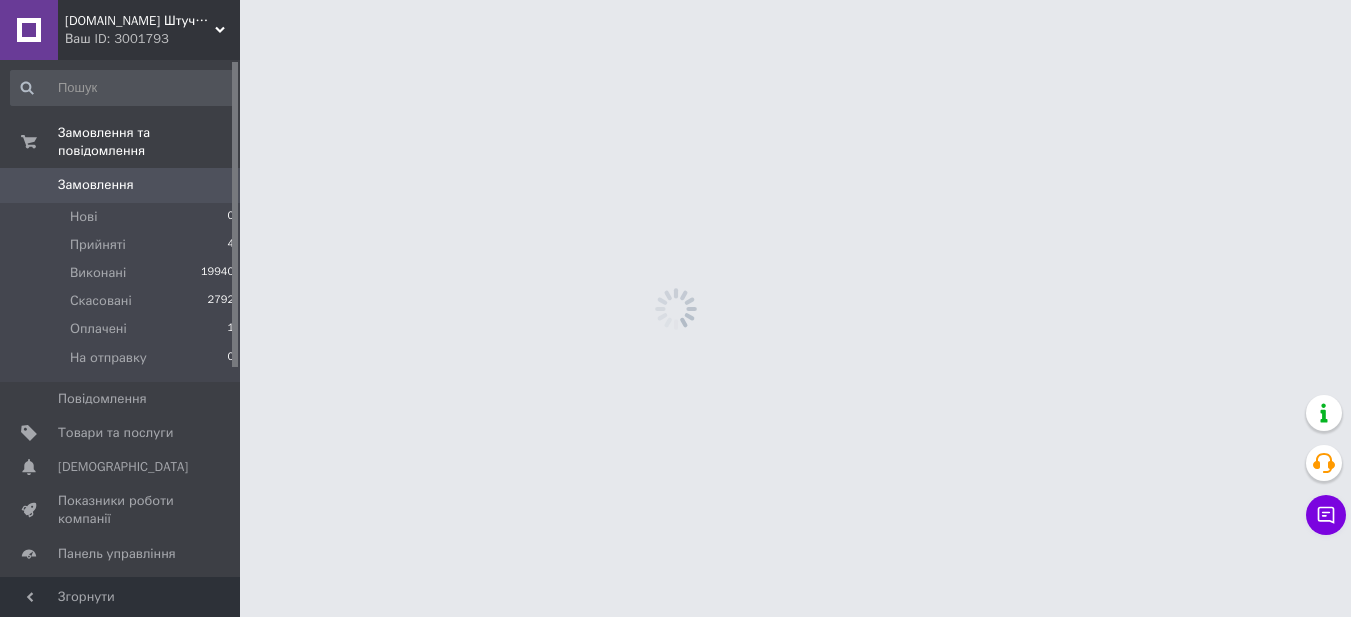 scroll, scrollTop: 0, scrollLeft: 0, axis: both 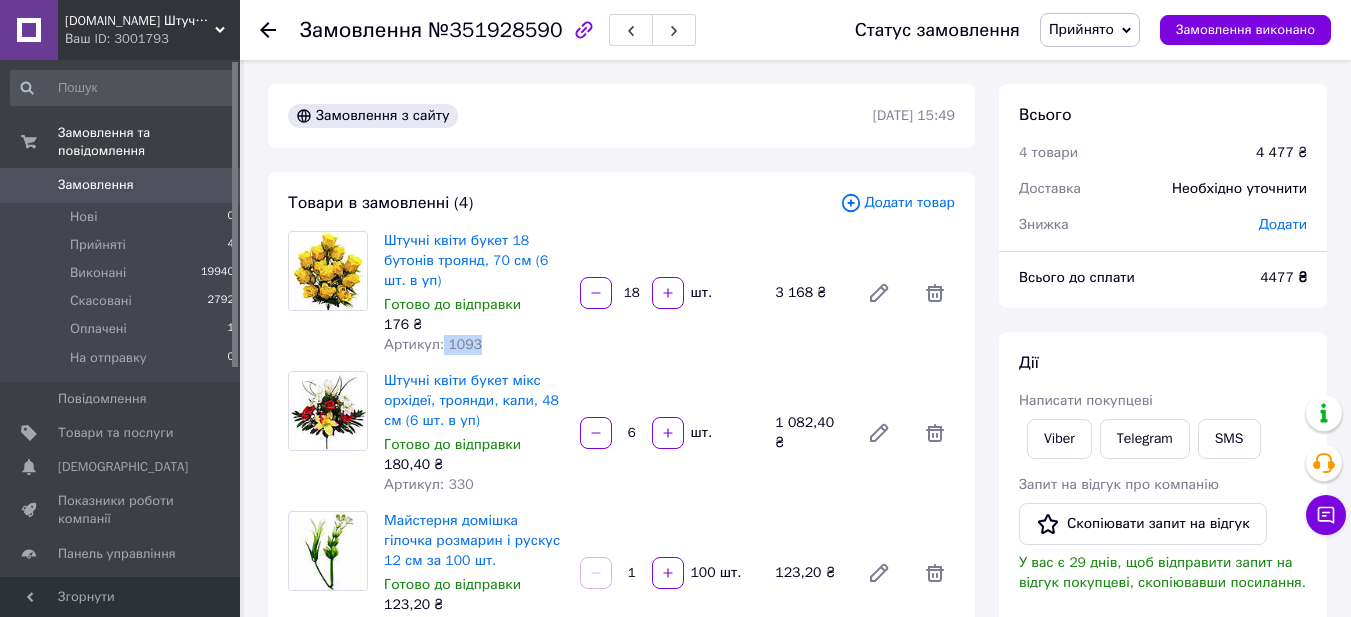 drag, startPoint x: 485, startPoint y: 345, endPoint x: 439, endPoint y: 353, distance: 46.69047 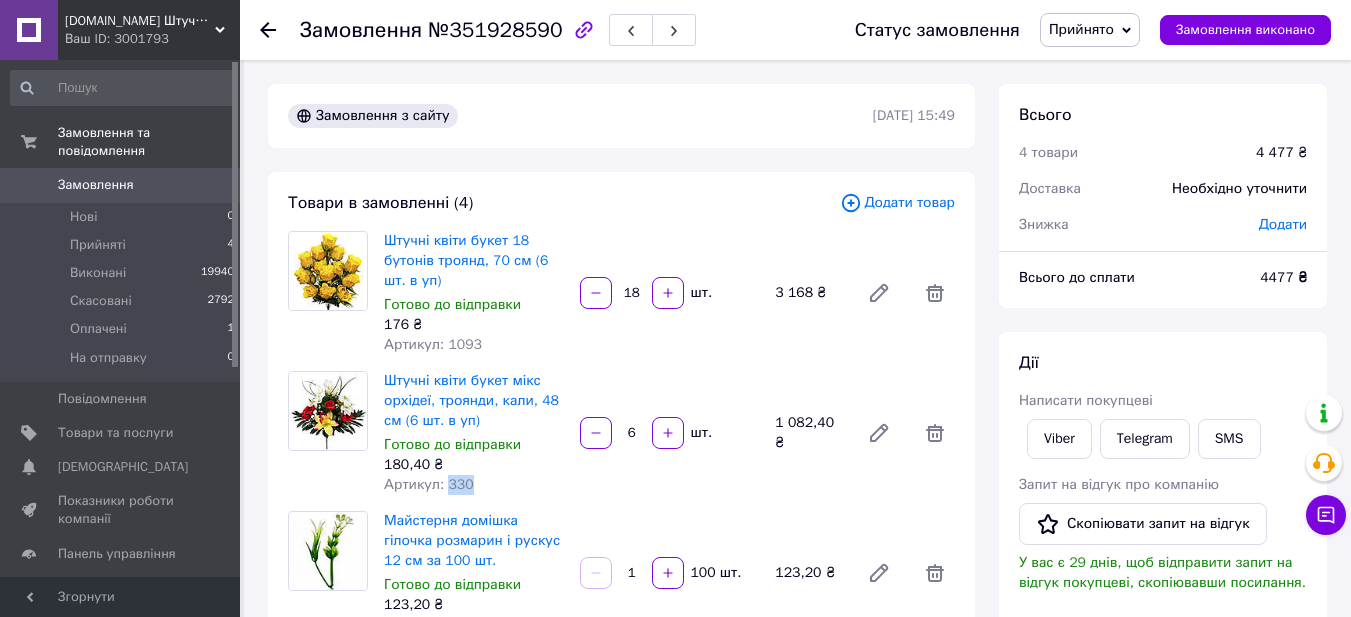drag, startPoint x: 475, startPoint y: 485, endPoint x: 442, endPoint y: 488, distance: 33.13608 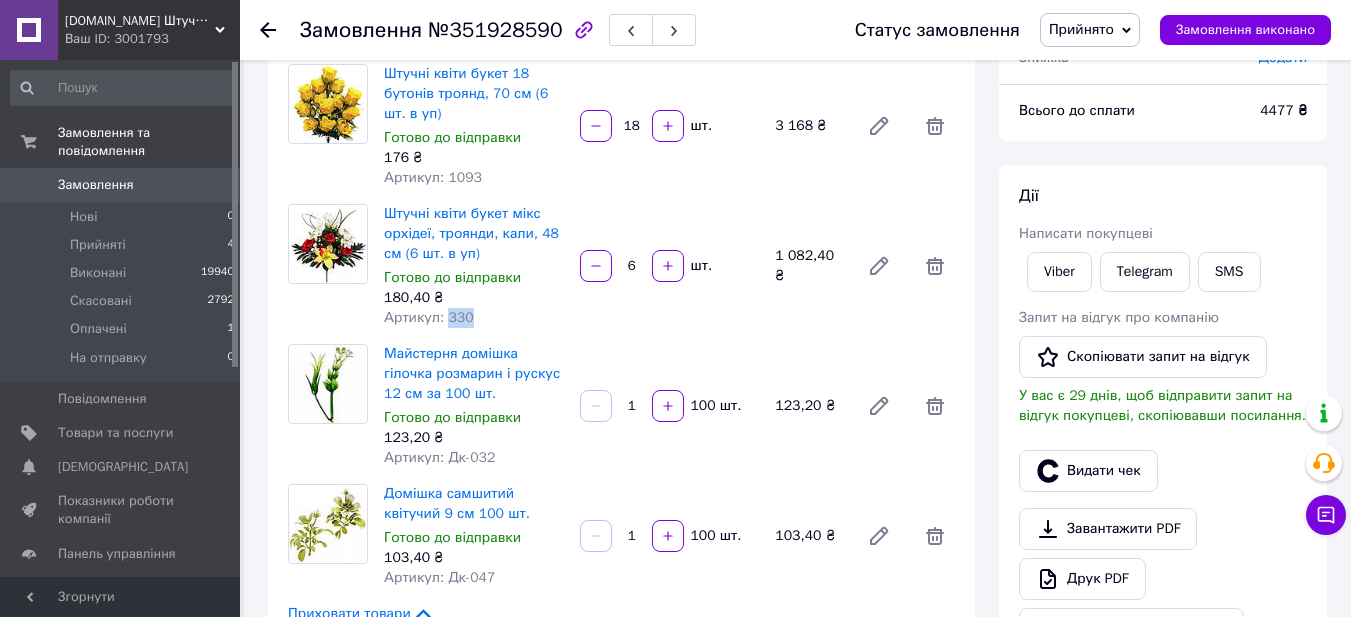 scroll, scrollTop: 333, scrollLeft: 0, axis: vertical 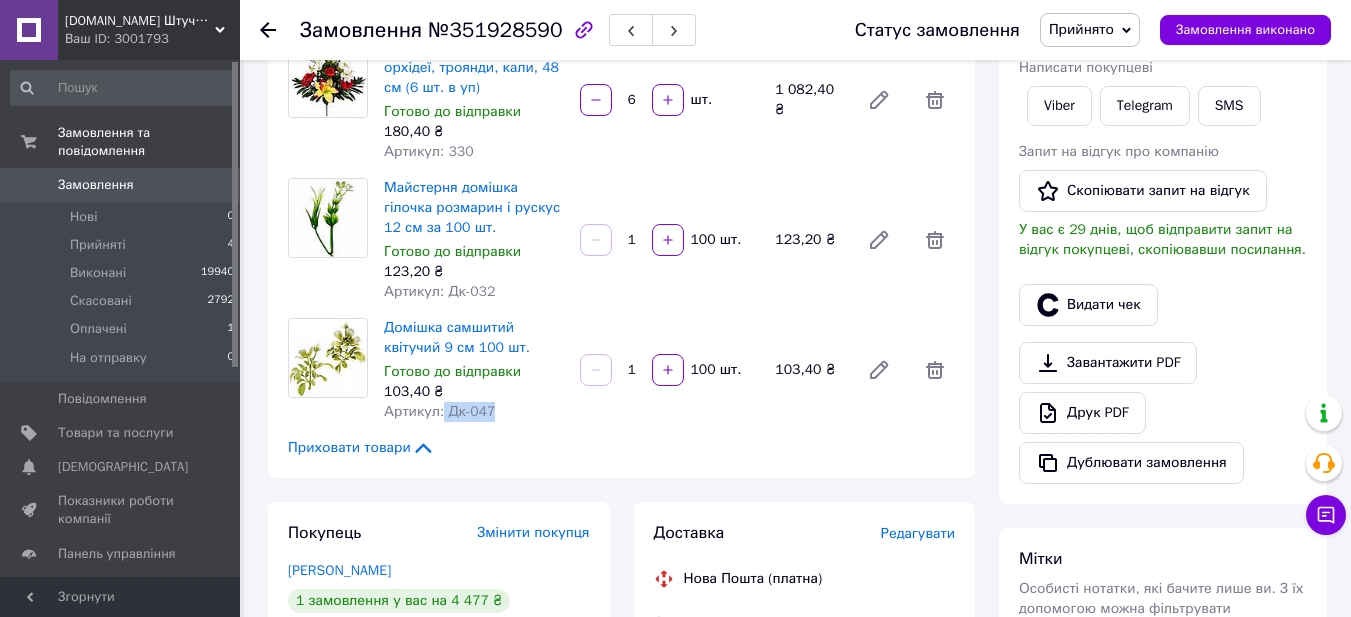 drag, startPoint x: 501, startPoint y: 408, endPoint x: 441, endPoint y: 421, distance: 61.39218 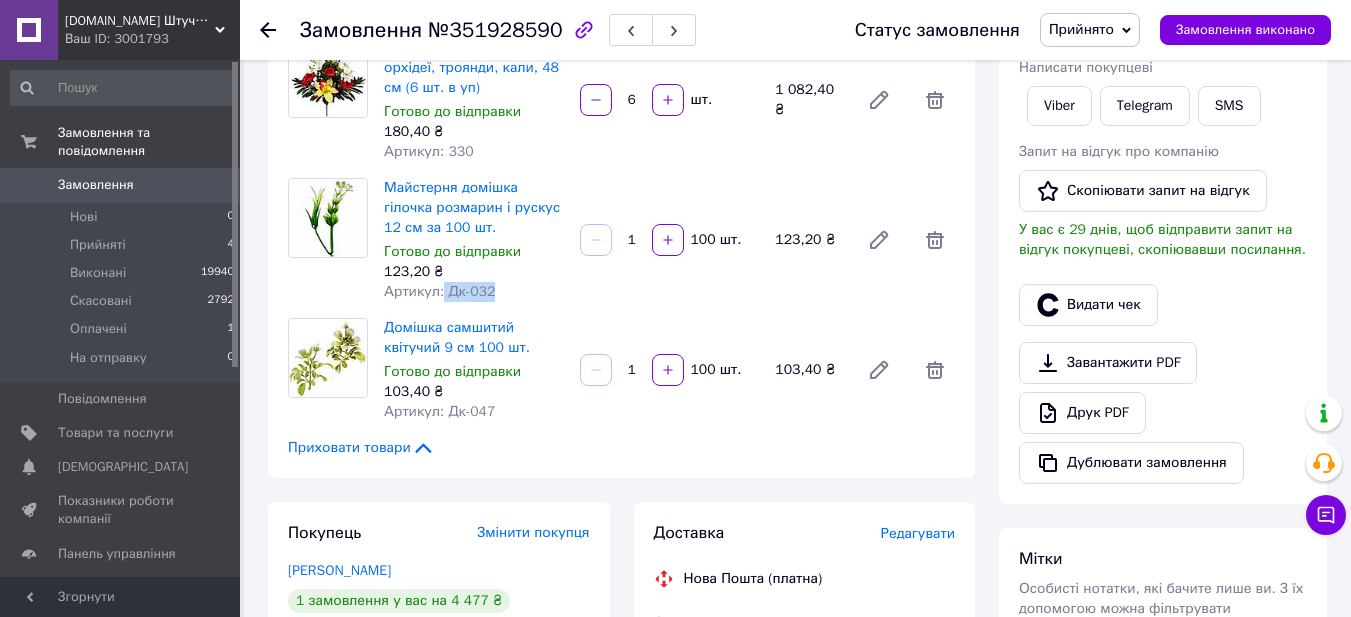 drag, startPoint x: 503, startPoint y: 296, endPoint x: 441, endPoint y: 302, distance: 62.289646 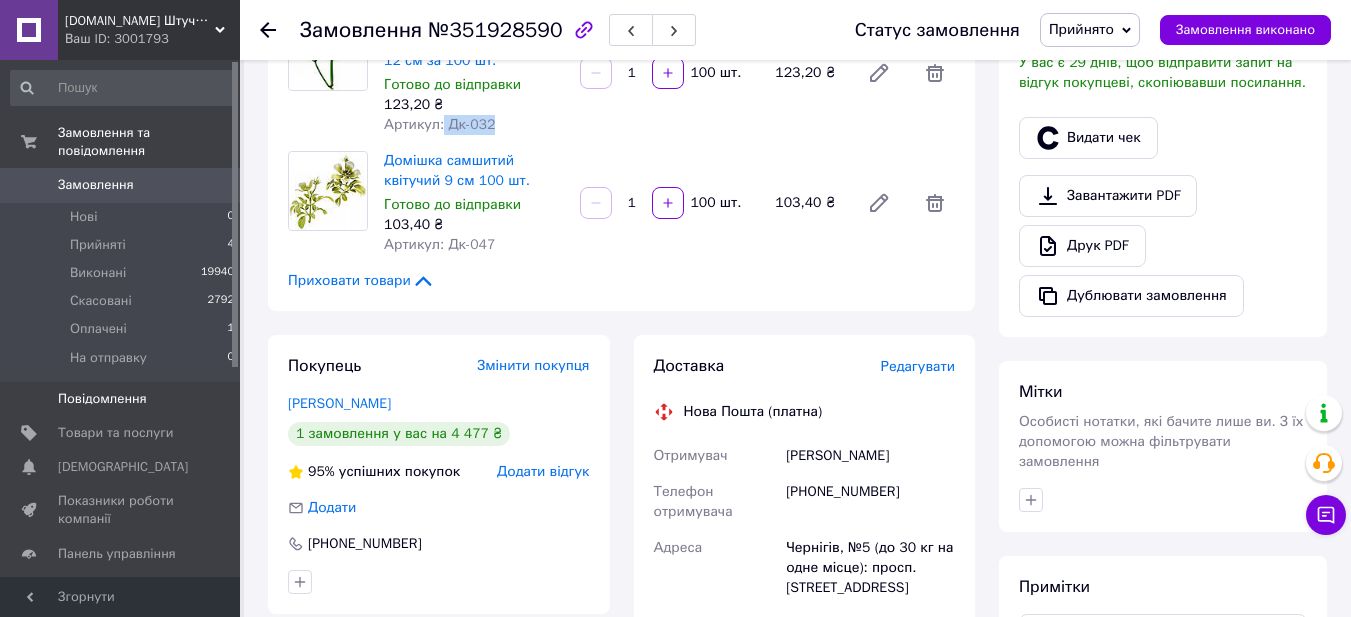 scroll, scrollTop: 833, scrollLeft: 0, axis: vertical 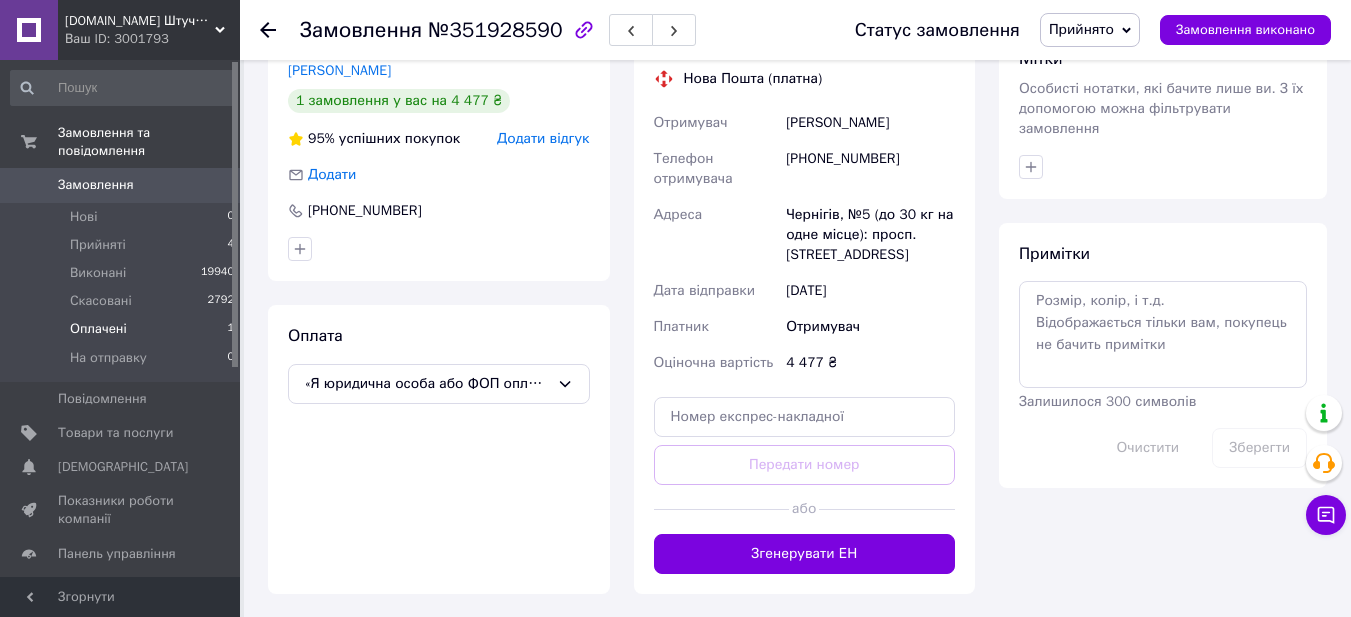 click on "Оплачені 1" at bounding box center [123, 329] 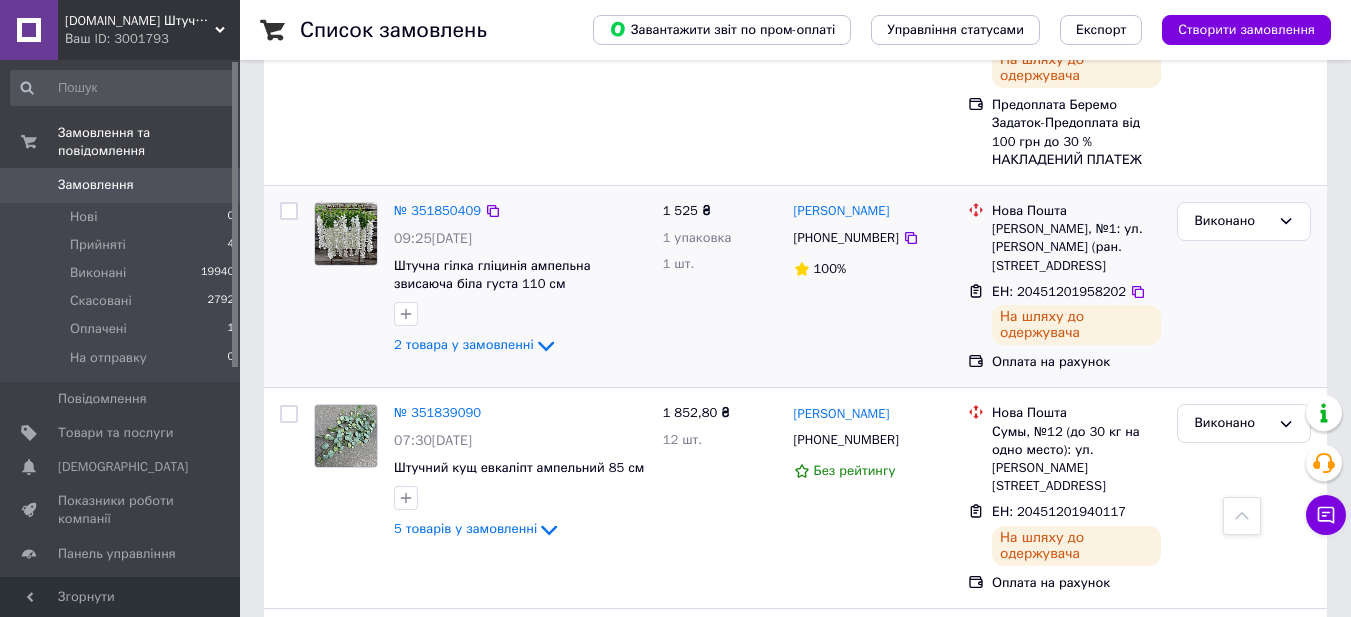 scroll, scrollTop: 1333, scrollLeft: 0, axis: vertical 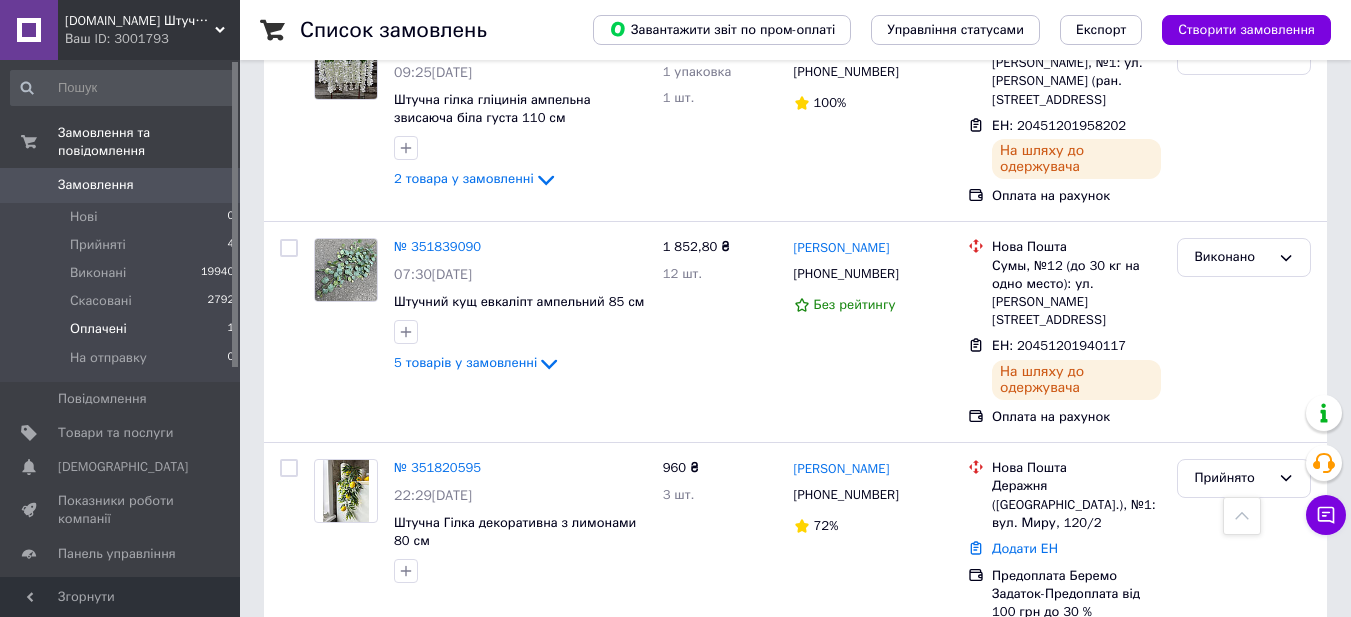 click on "Оплачені" at bounding box center (98, 329) 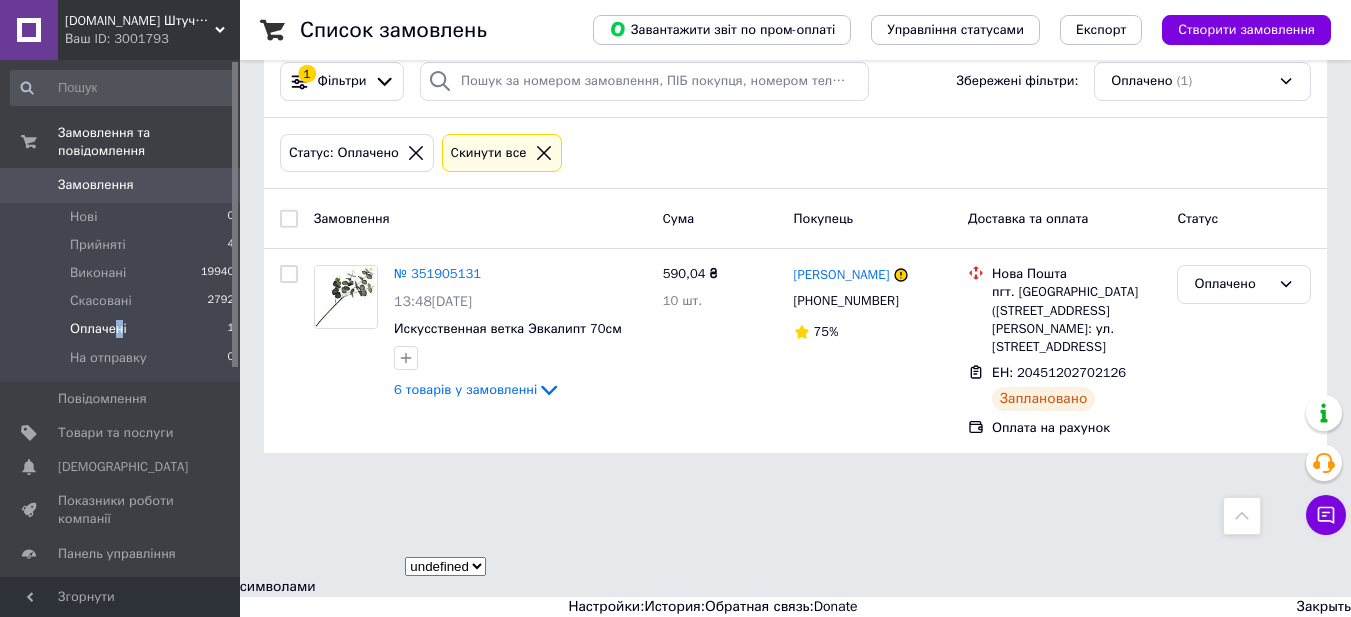 scroll, scrollTop: 0, scrollLeft: 0, axis: both 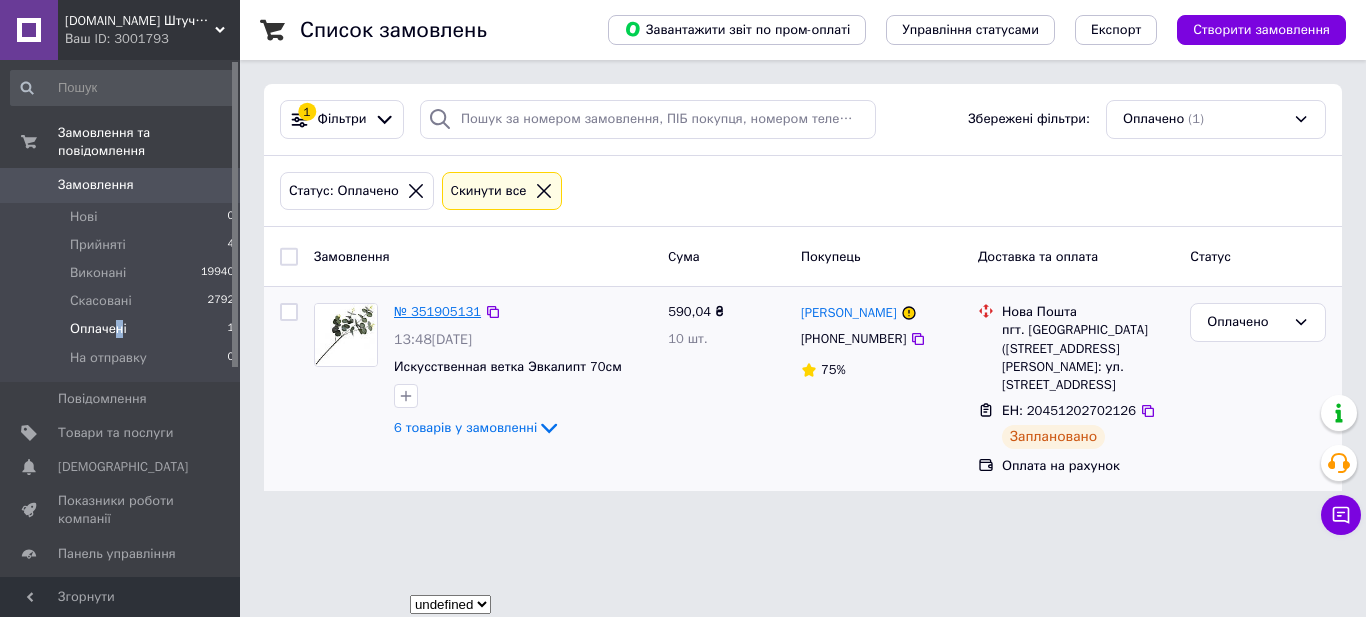 click on "№ 351905131" at bounding box center (437, 311) 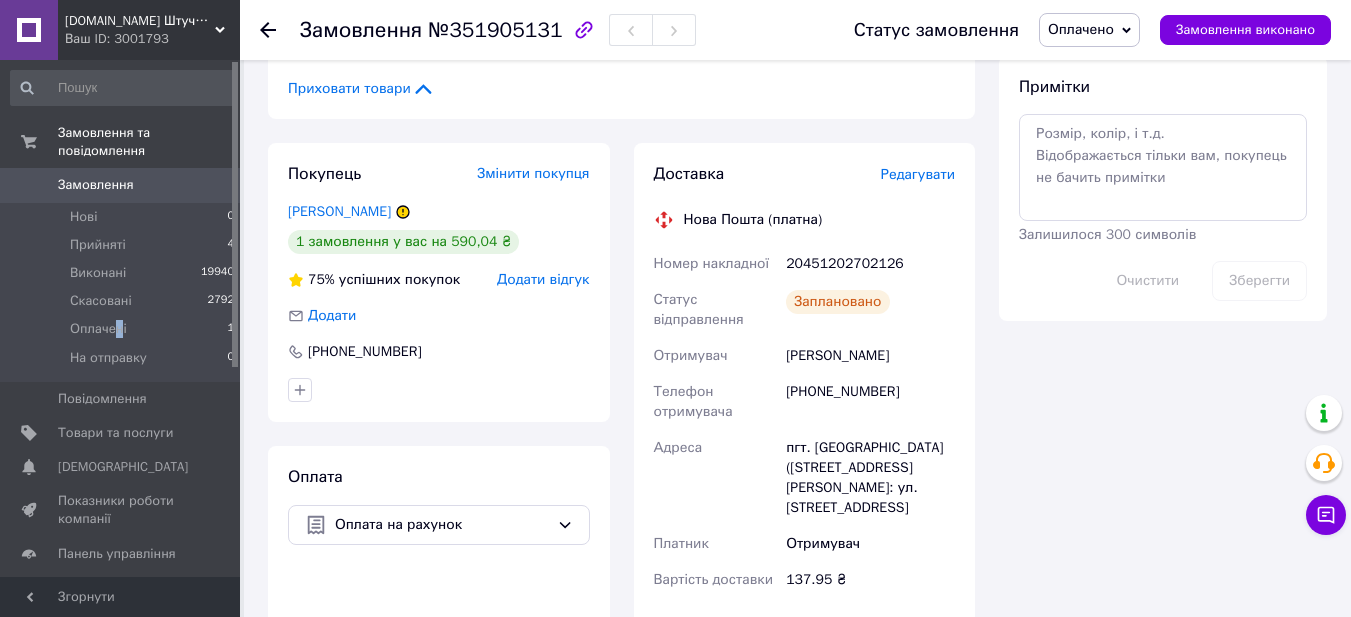 scroll, scrollTop: 667, scrollLeft: 0, axis: vertical 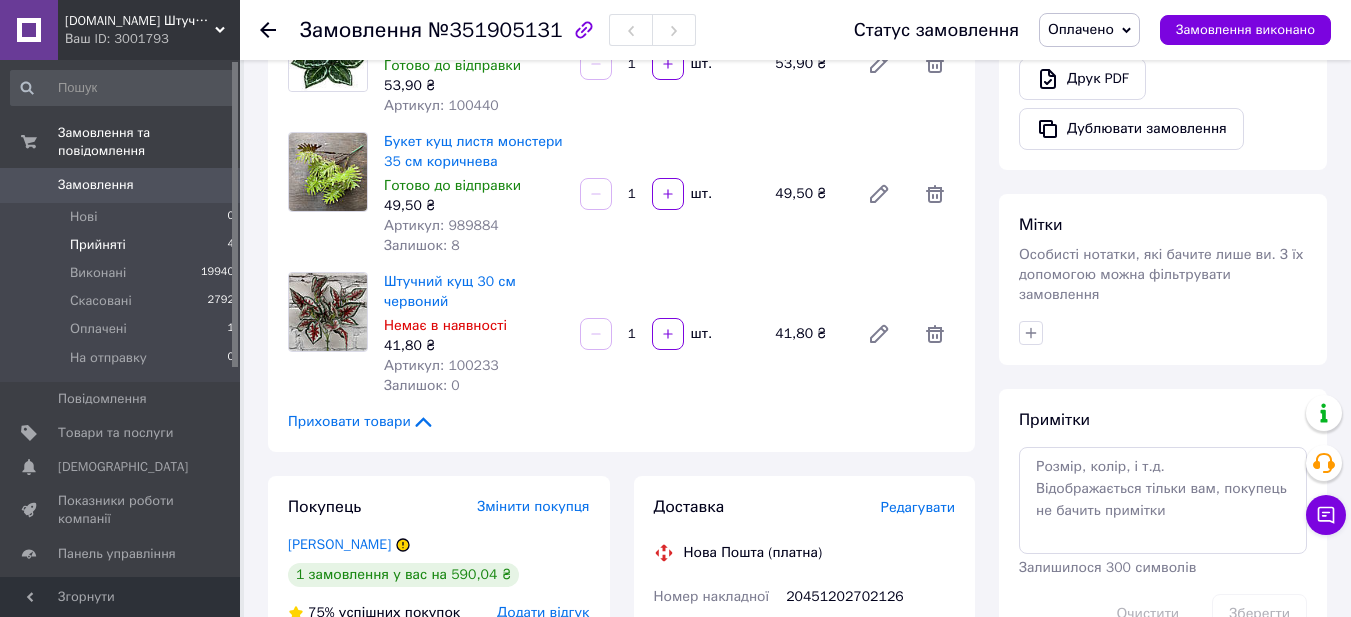 click on "Прийняті 4" at bounding box center (123, 245) 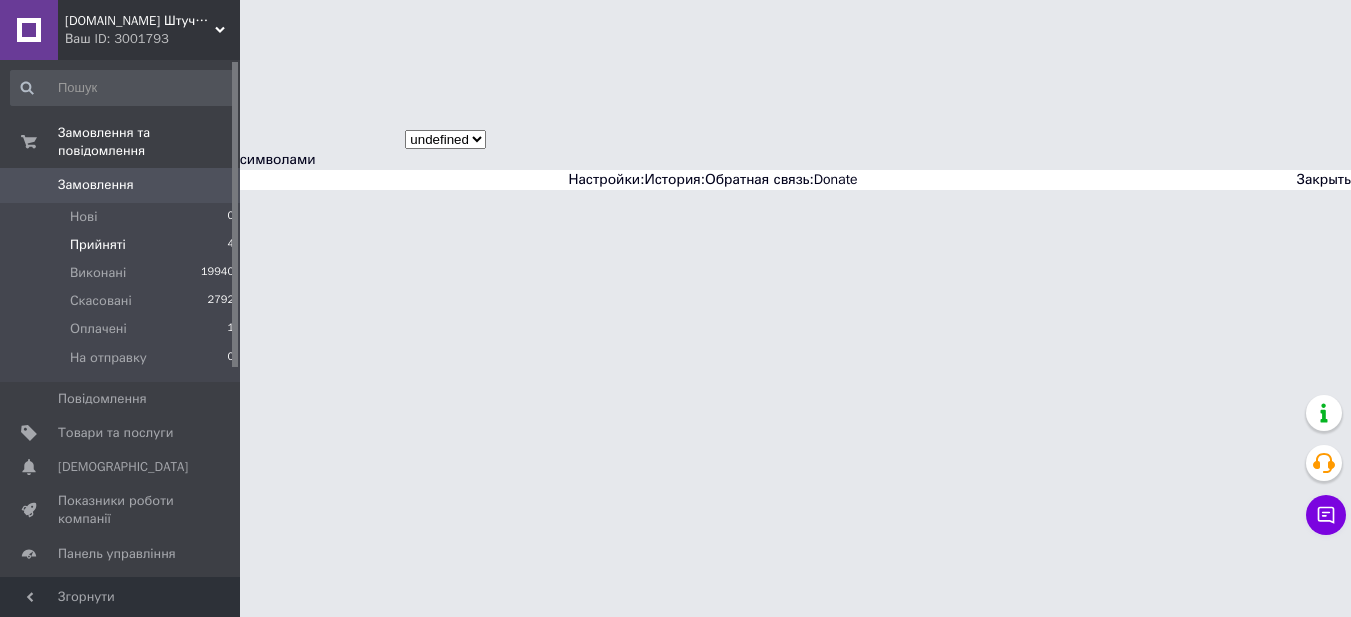 scroll, scrollTop: 0, scrollLeft: 0, axis: both 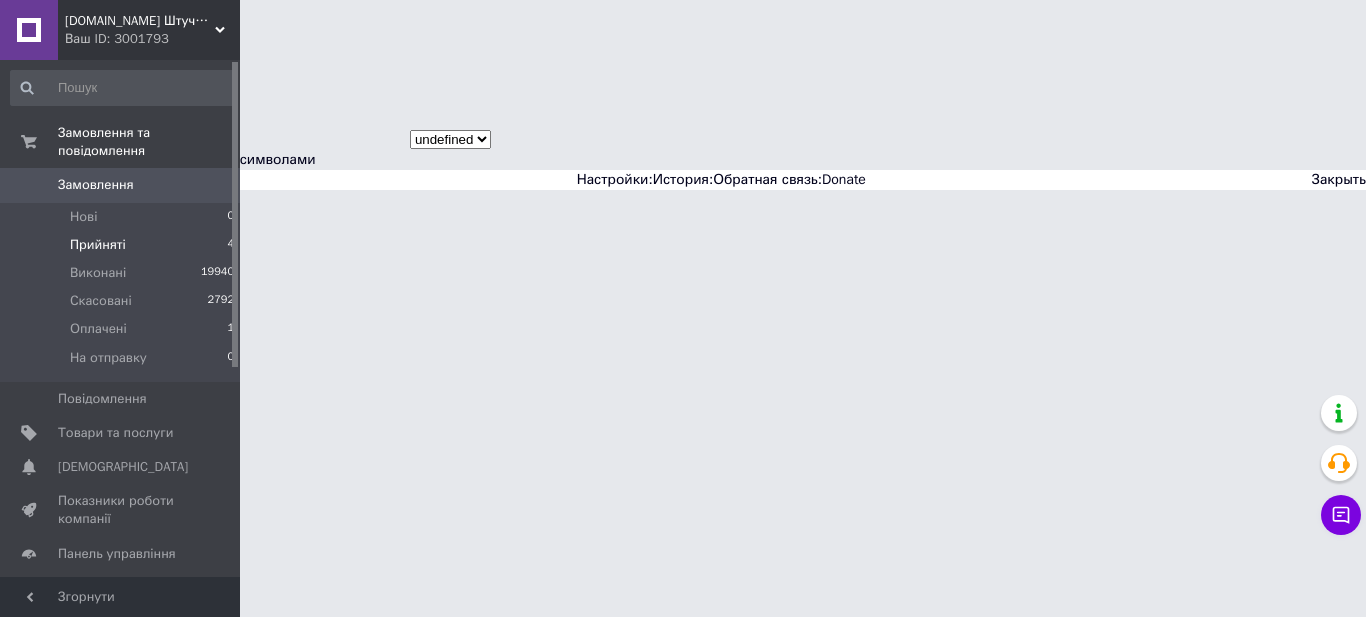 click on "Прийняті 4" at bounding box center [123, 245] 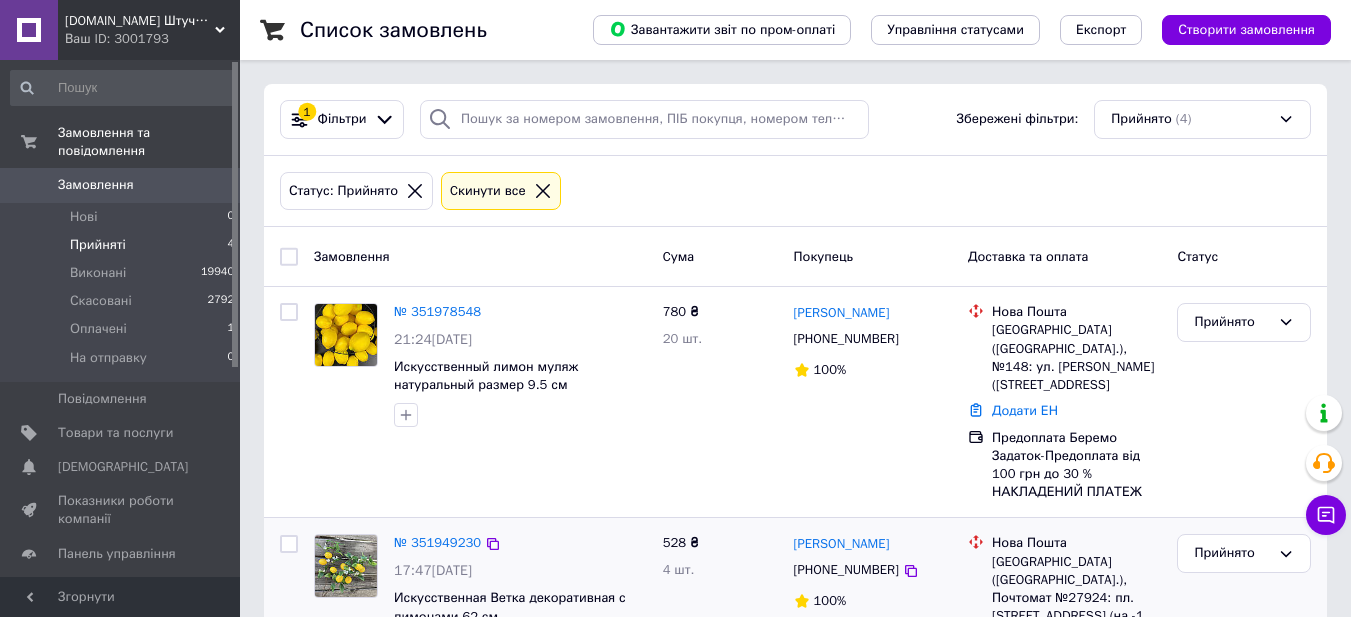 scroll, scrollTop: 167, scrollLeft: 0, axis: vertical 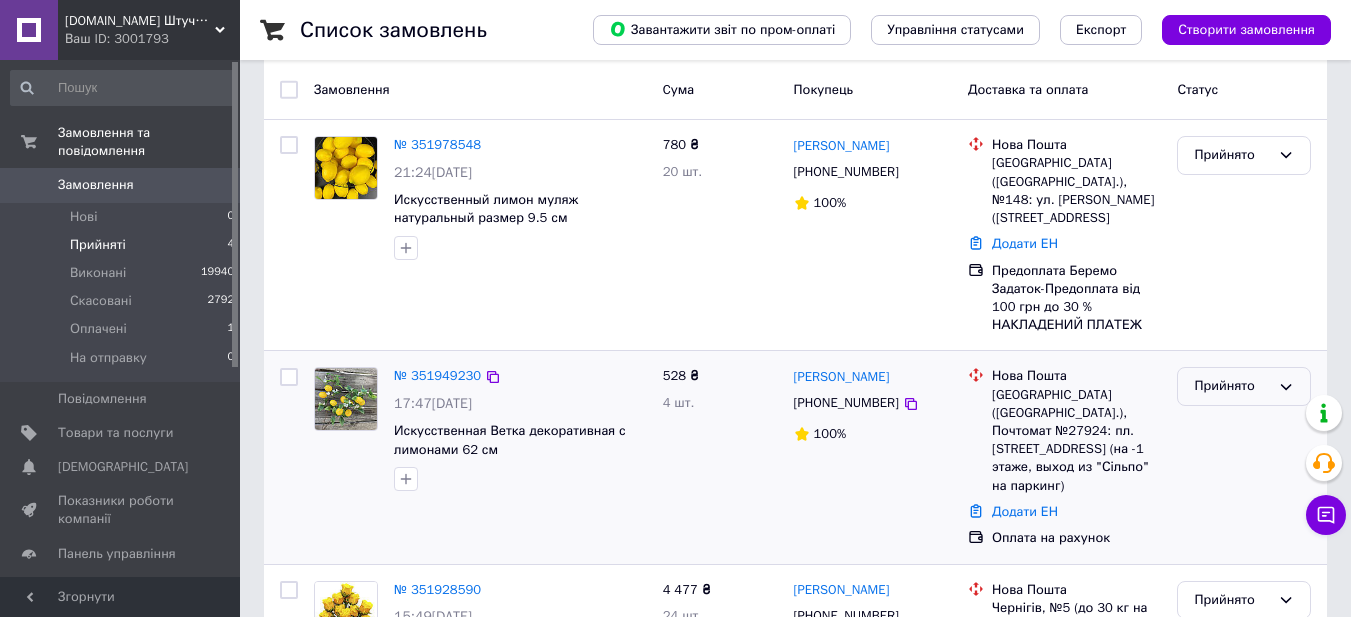 click on "Прийнято" at bounding box center [1232, 386] 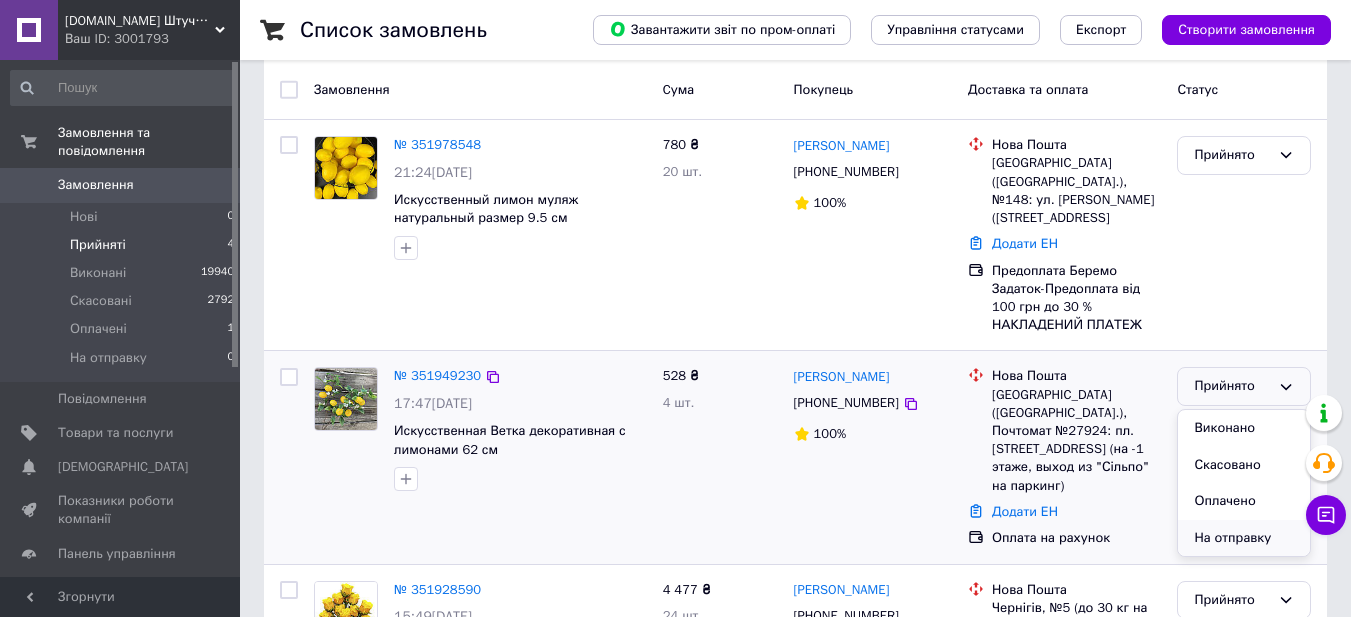 click on "На отправку" at bounding box center [1244, 538] 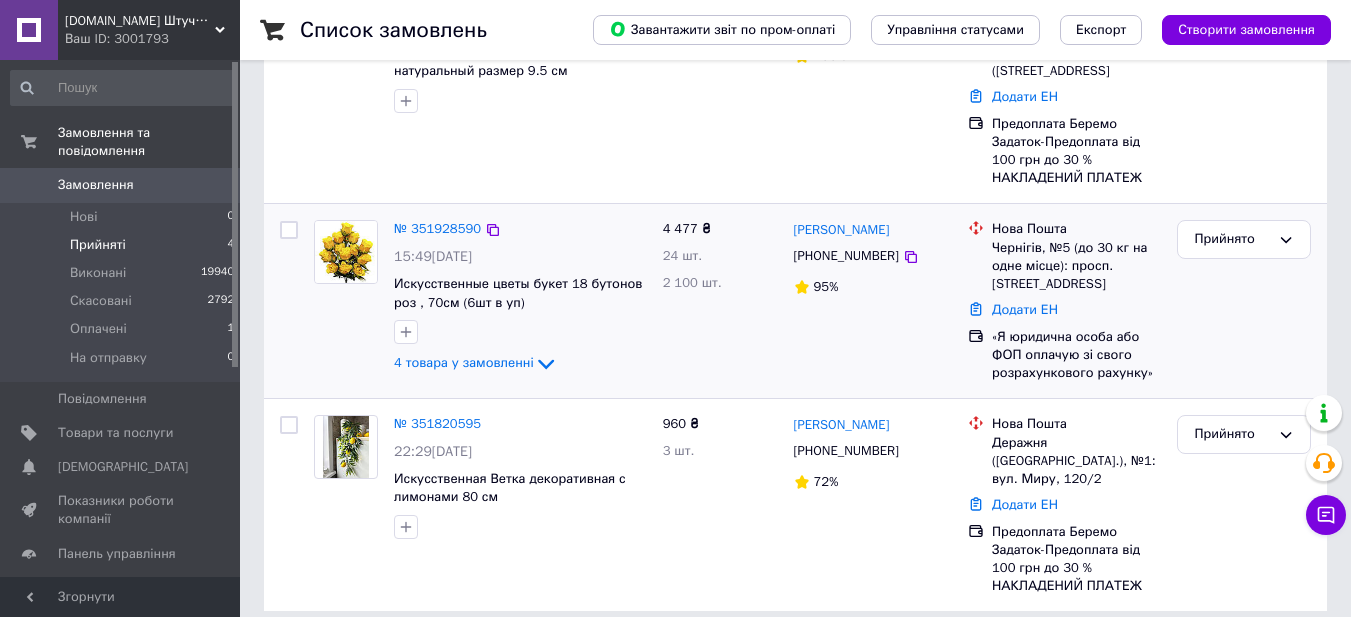 scroll, scrollTop: 147, scrollLeft: 0, axis: vertical 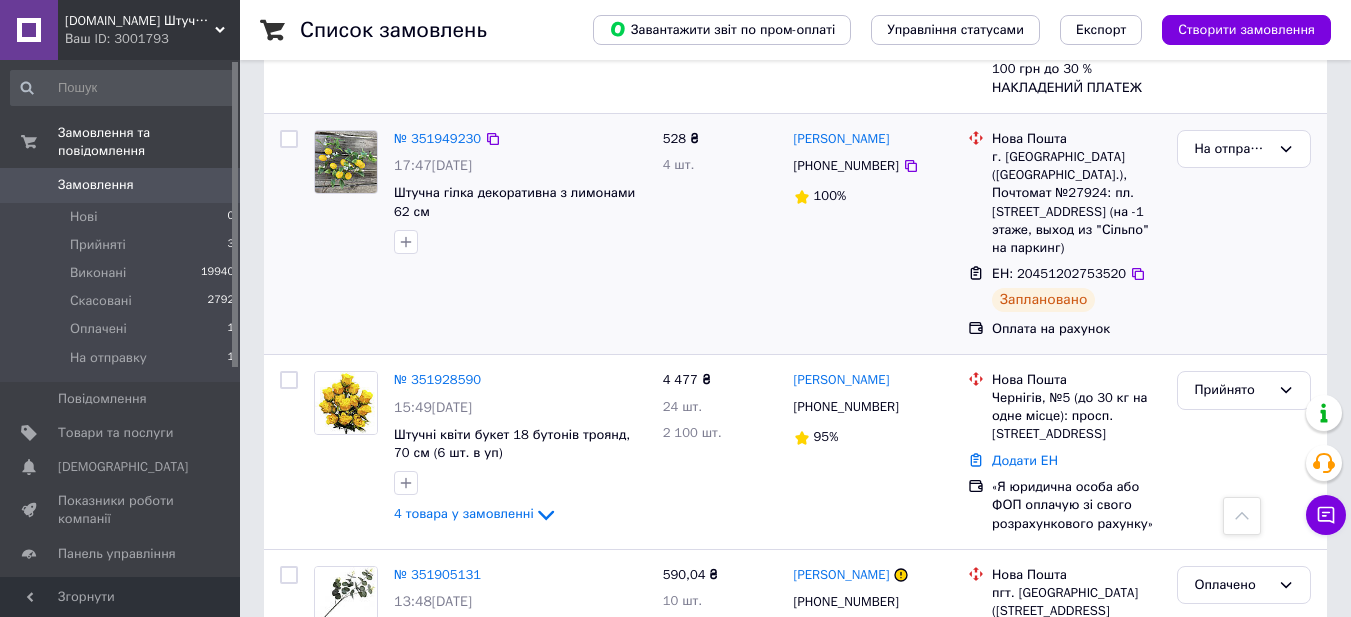 click on "№ 351949230 17:47, 09.07.2025 Штучна гілка декоративна з лимонами 62 см" at bounding box center (480, 234) 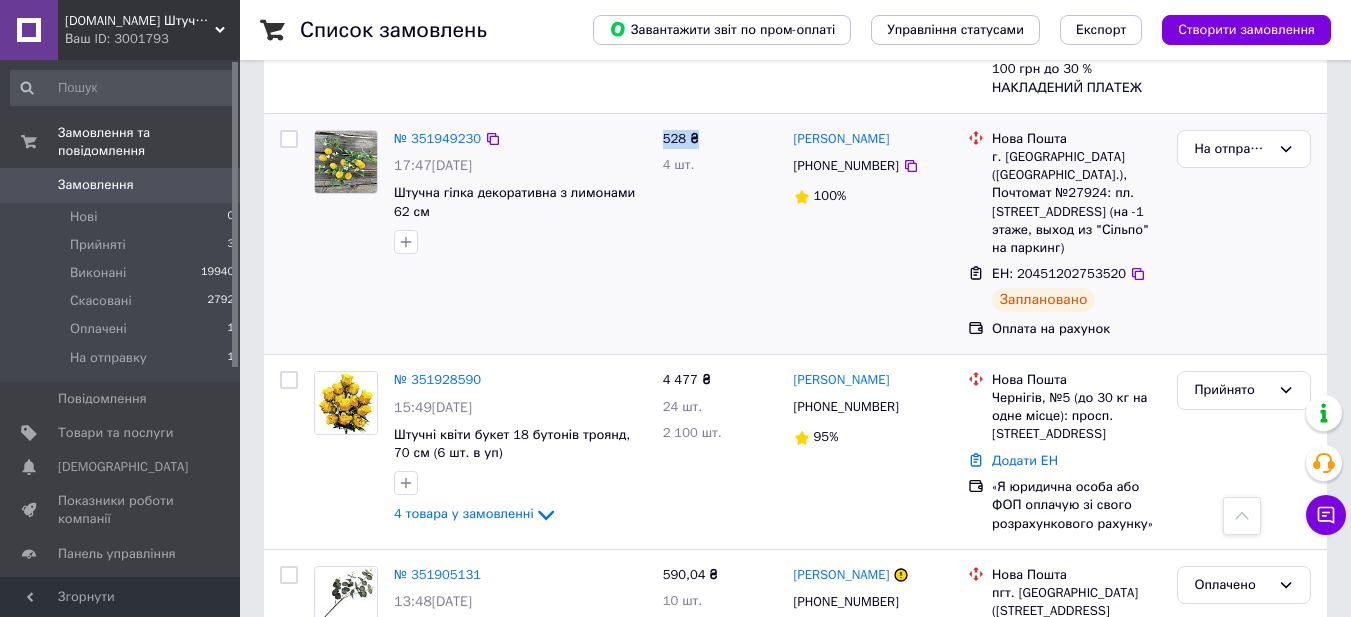 click on "№ 351949230 17:47, 09.07.2025 Штучна гілка декоративна з лимонами 62 см" at bounding box center (480, 234) 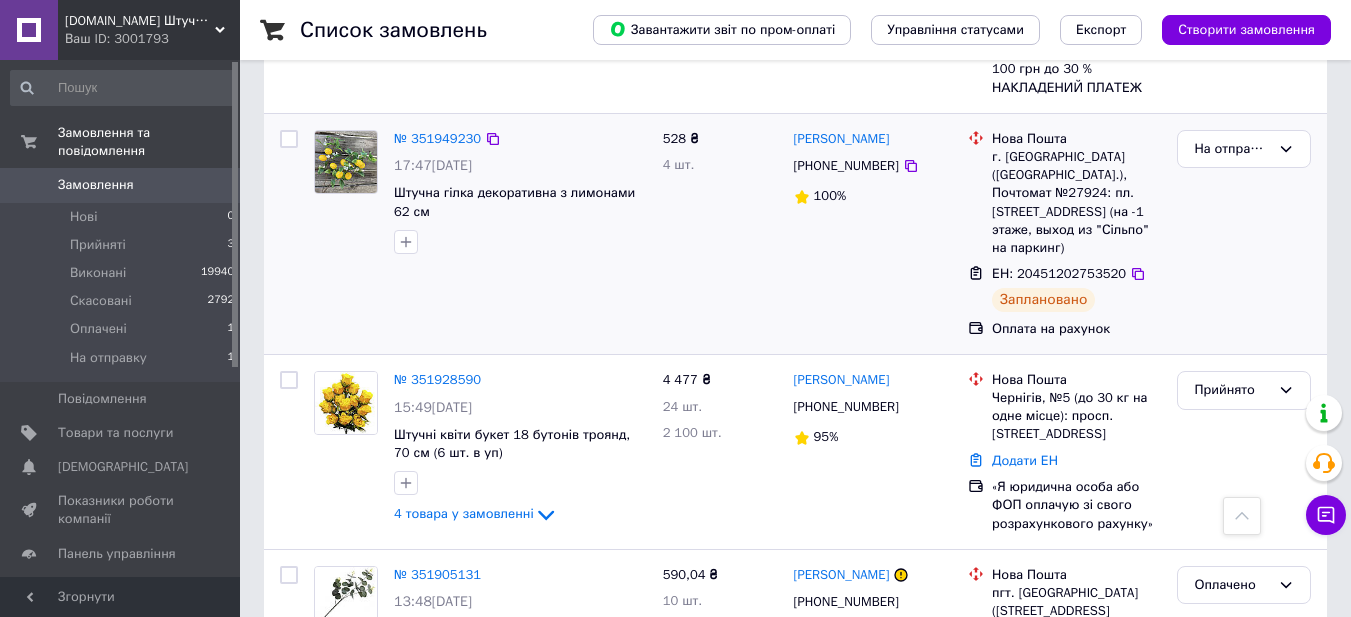click on "№ 351949230 17:47, 09.07.2025 Штучна гілка декоративна з лимонами 62 см" at bounding box center [480, 234] 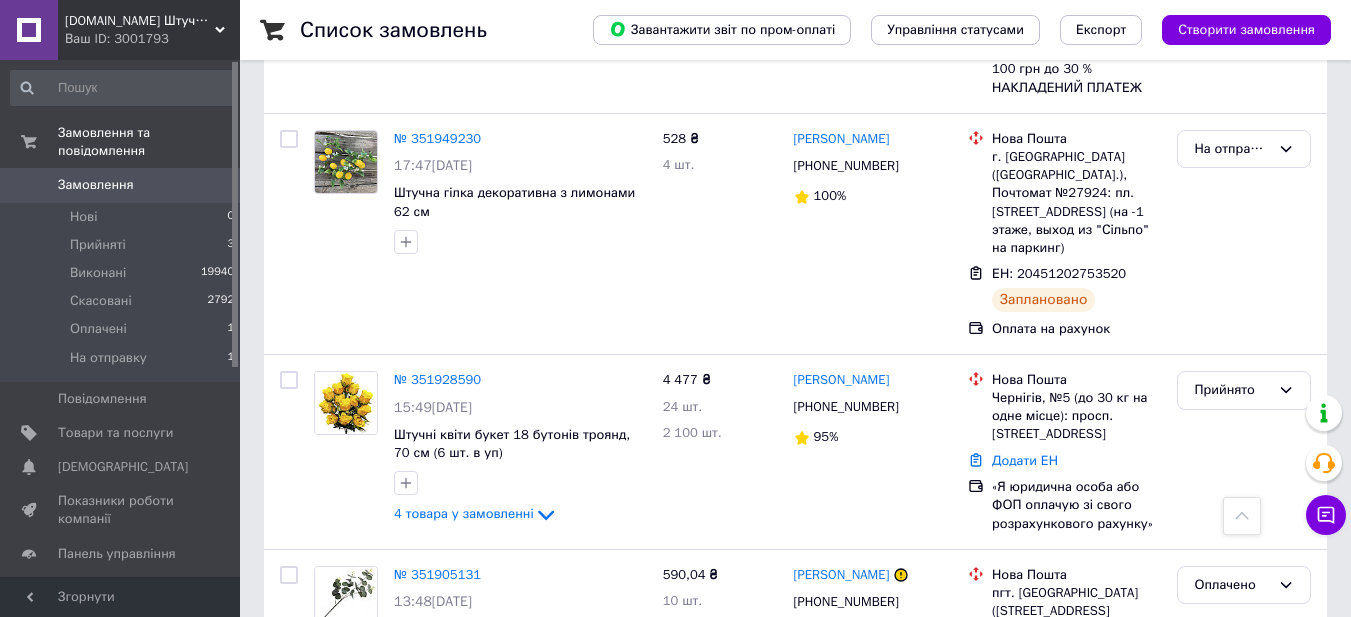 click on "Згорнути" at bounding box center [120, 597] 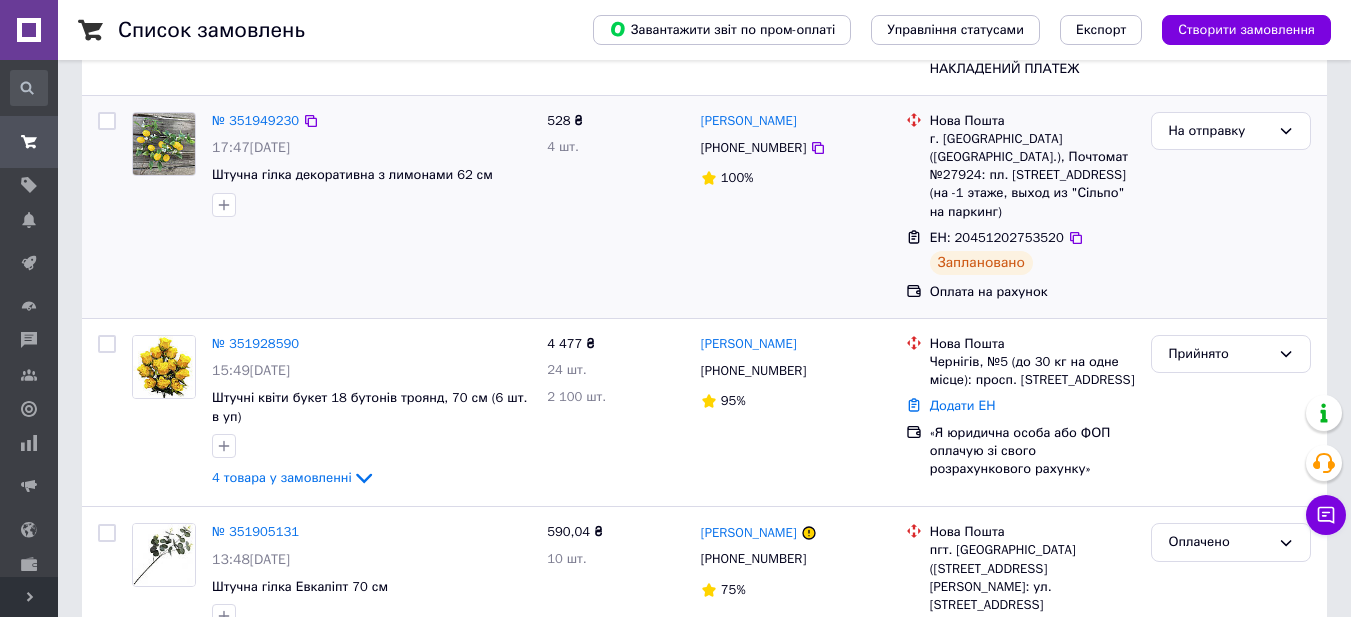 scroll, scrollTop: 0, scrollLeft: 0, axis: both 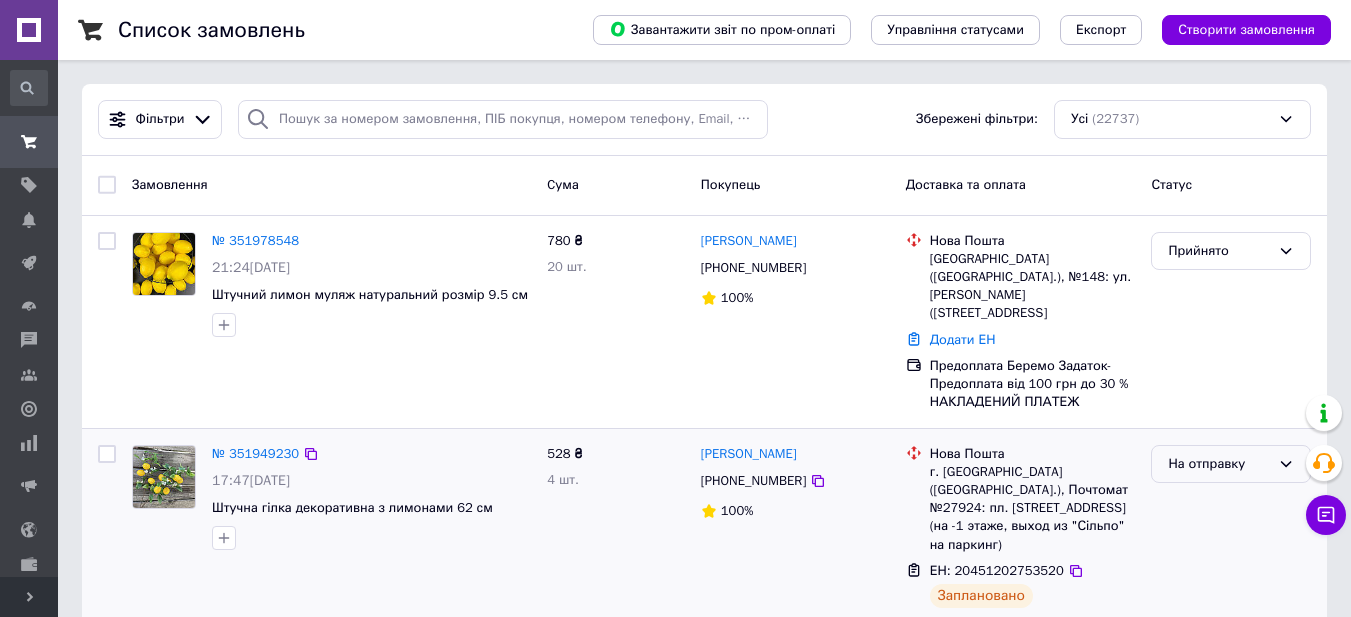click on "На отправку" at bounding box center [1219, 464] 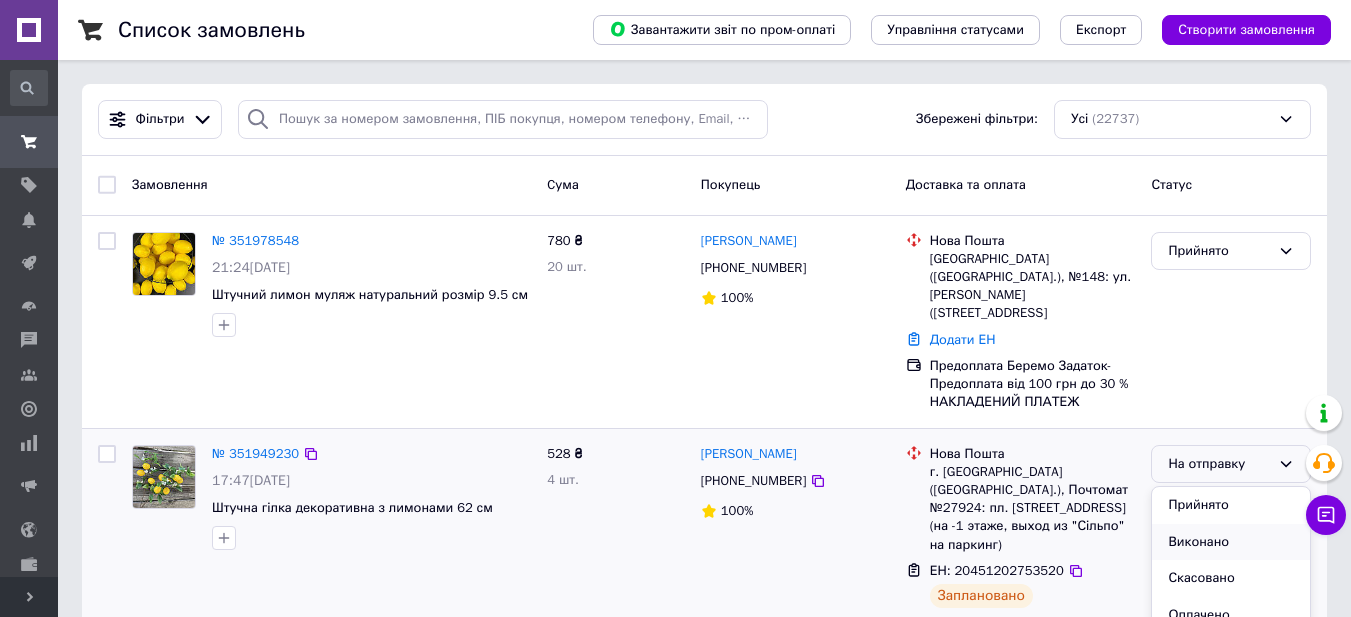 click on "Виконано" at bounding box center [1231, 542] 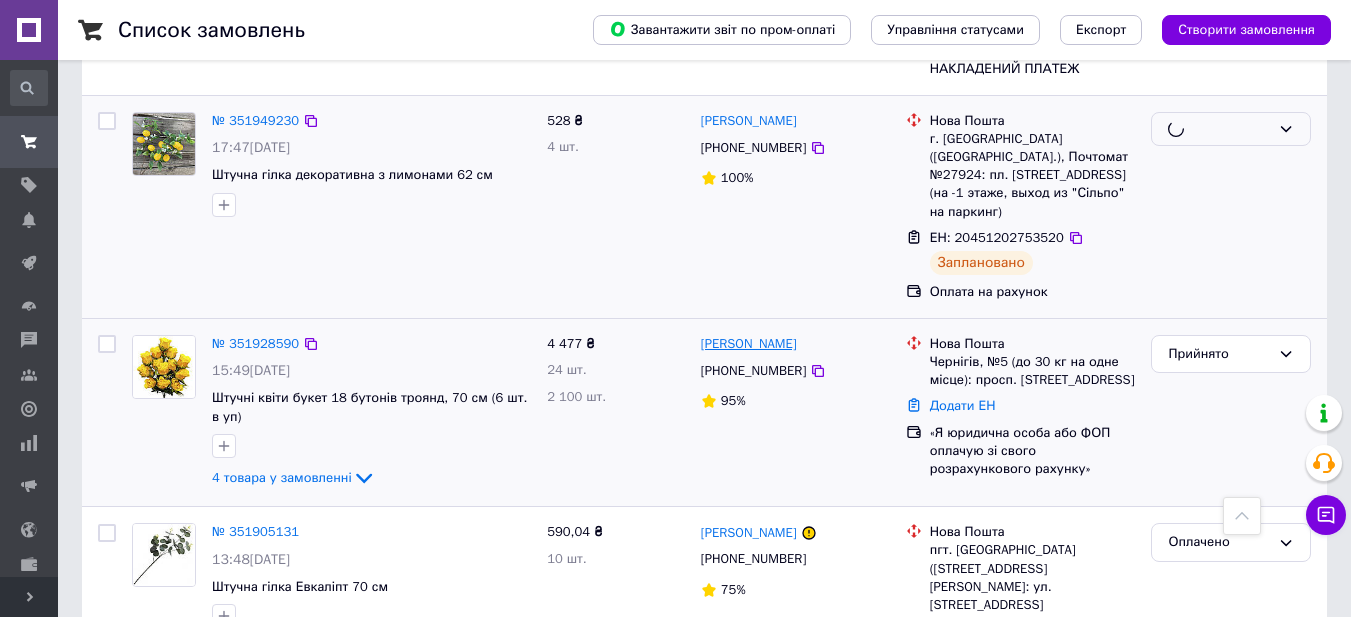 scroll, scrollTop: 500, scrollLeft: 0, axis: vertical 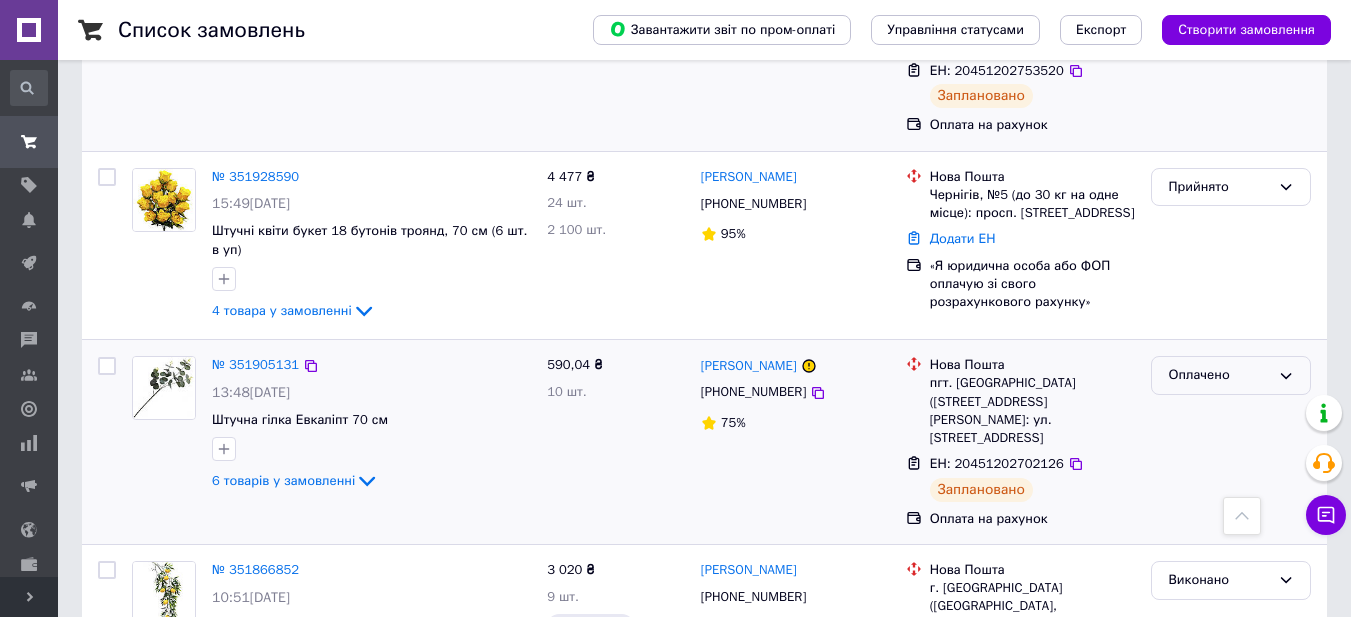 click on "Оплачено" at bounding box center (1219, 375) 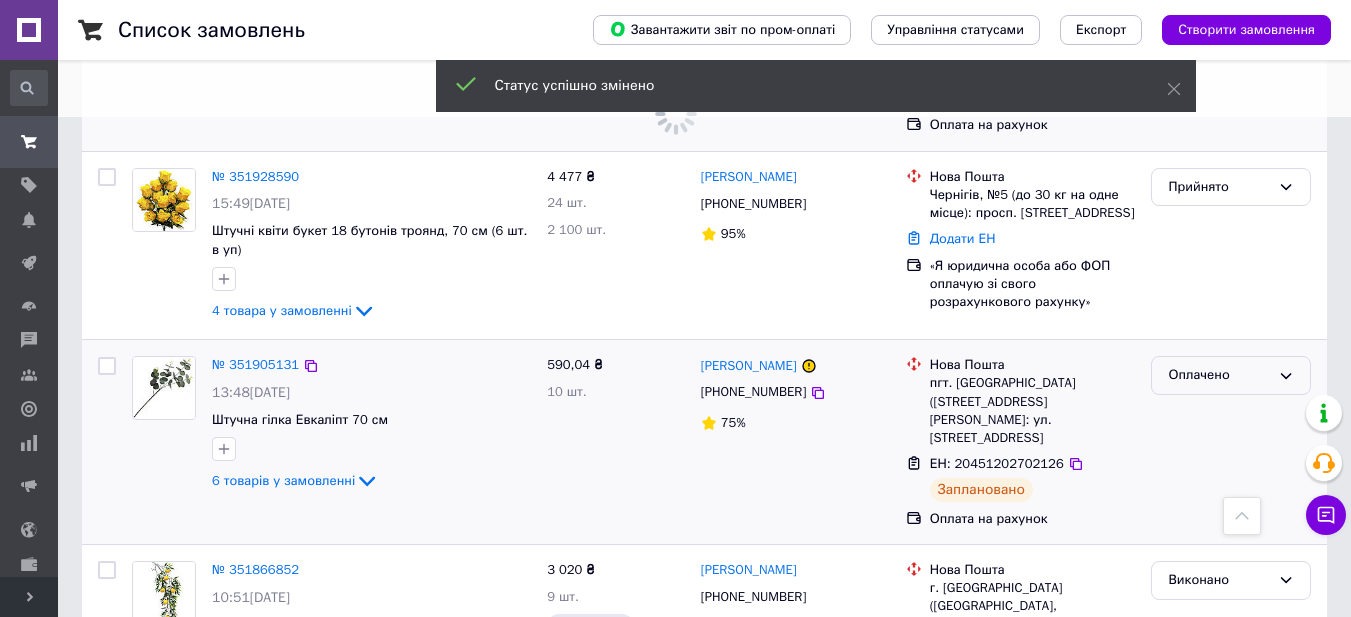 click on "Оплачено" at bounding box center [1231, 375] 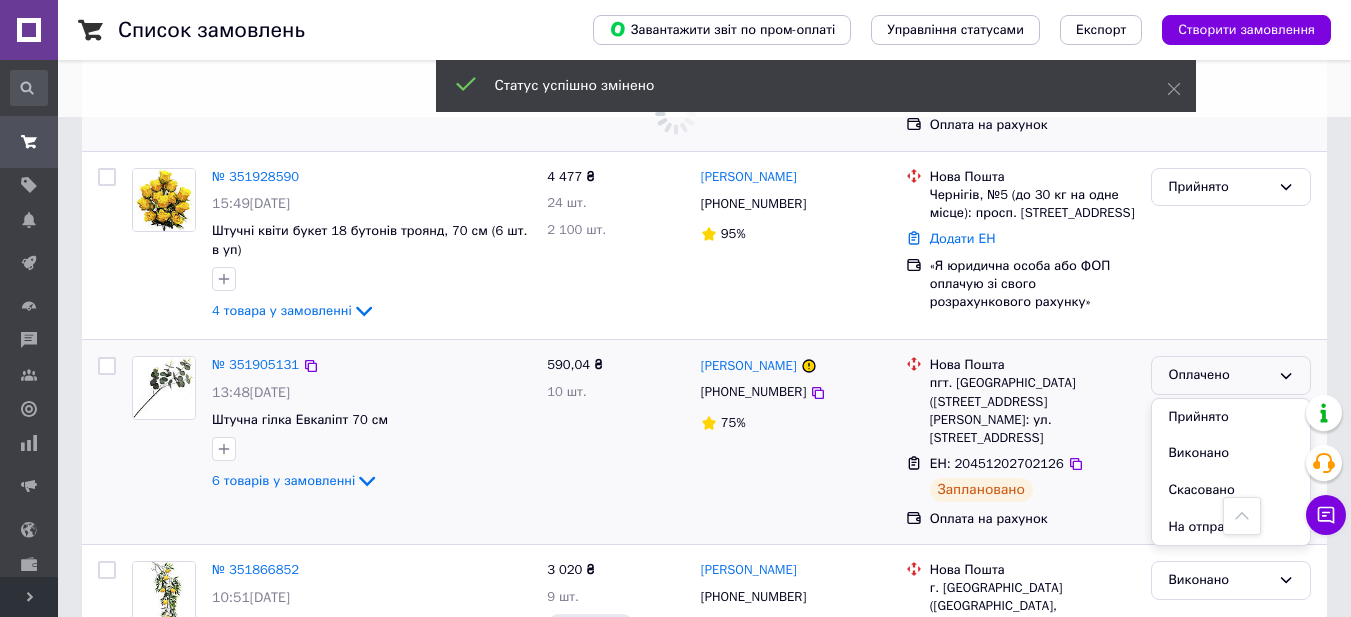 click on "Виконано" at bounding box center (1231, 453) 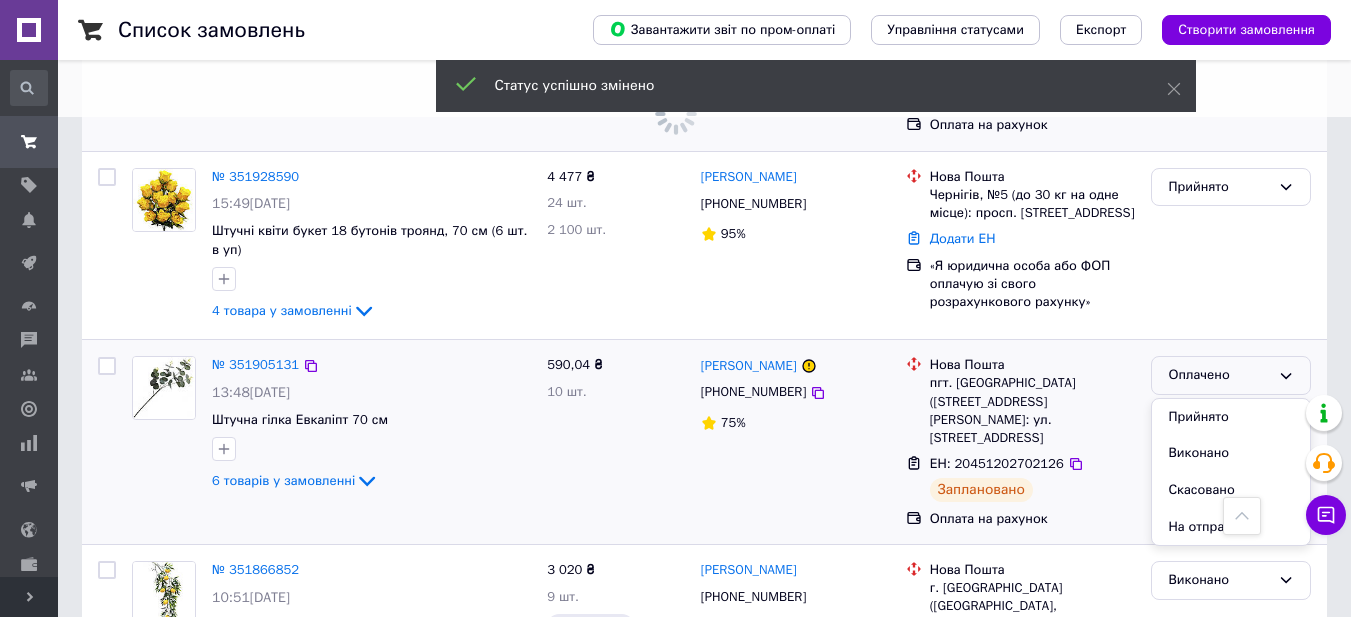 click on "Оплачено Прийнято Виконано Скасовано На отправку" at bounding box center (1231, 442) 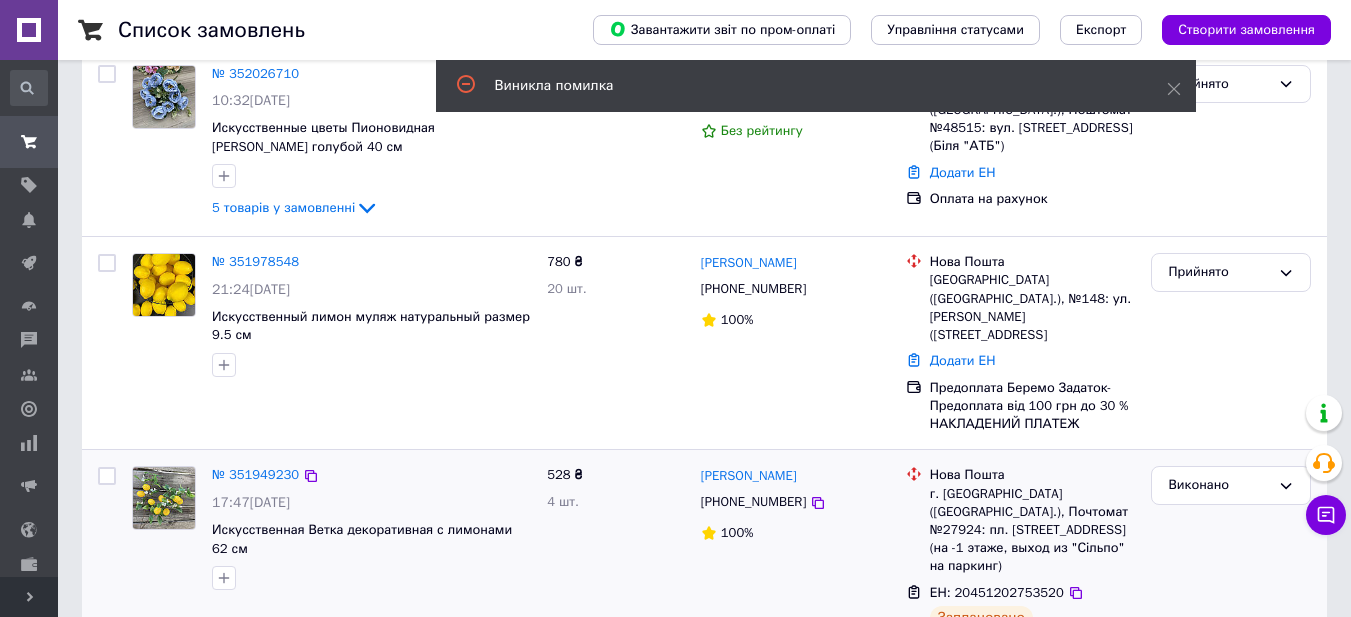 scroll, scrollTop: 0, scrollLeft: 0, axis: both 